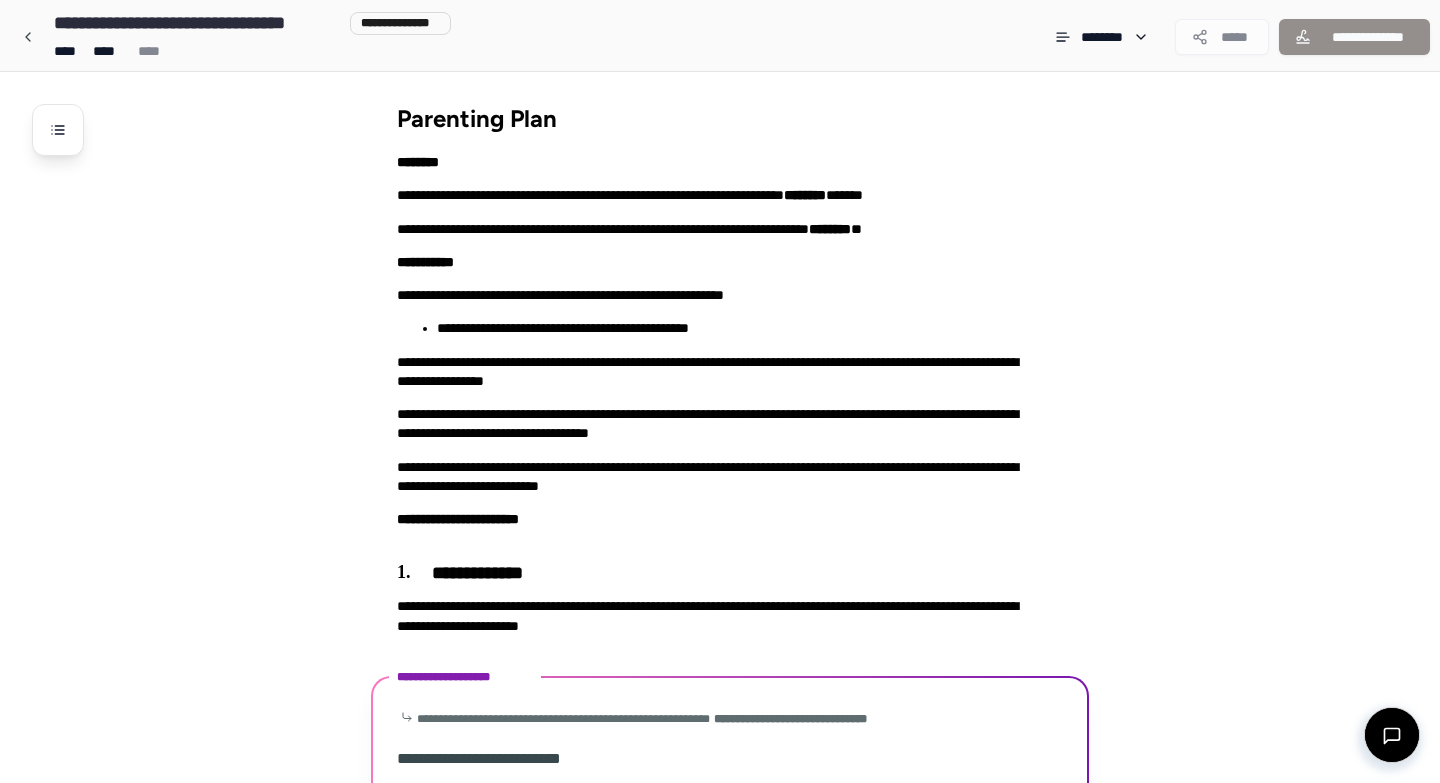 scroll, scrollTop: 466, scrollLeft: 0, axis: vertical 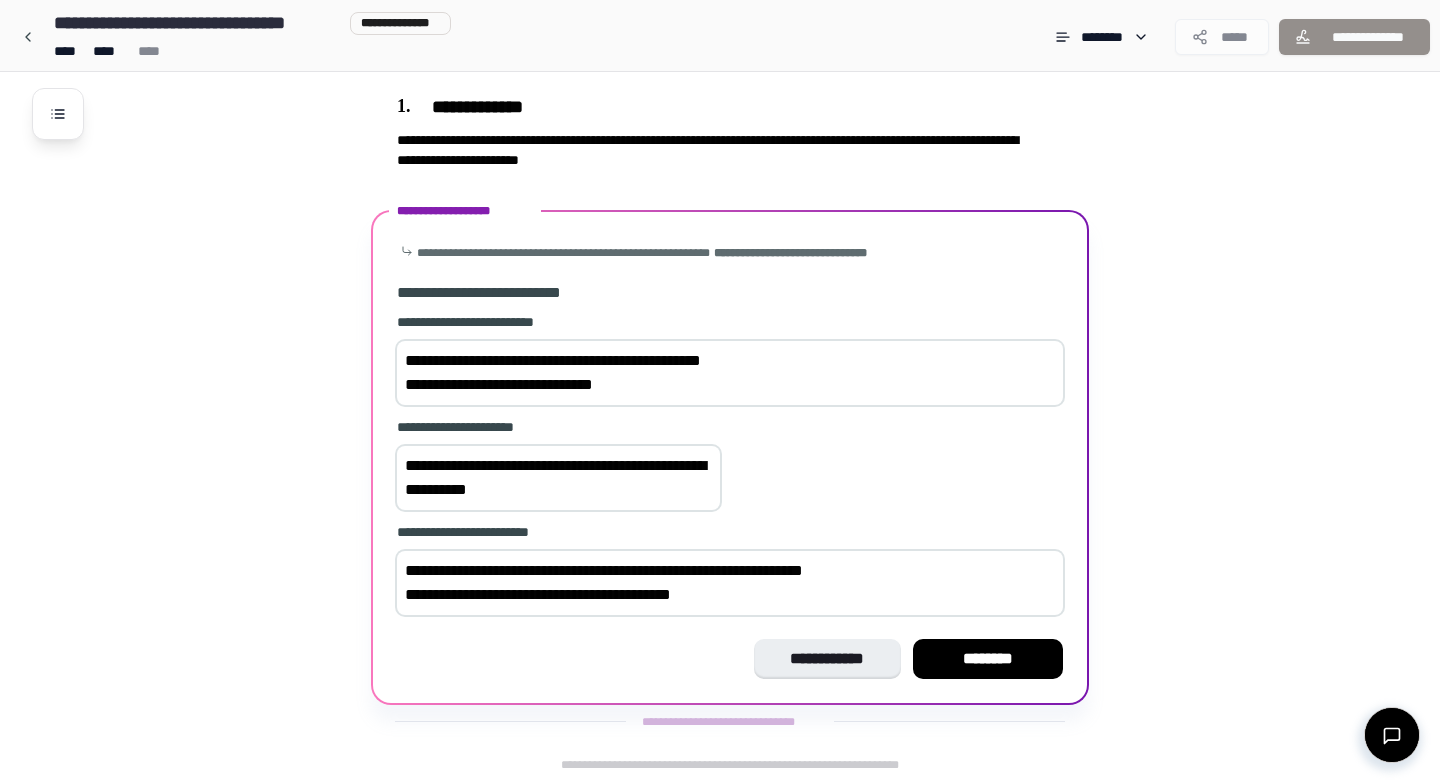 click on "**********" at bounding box center [730, 583] 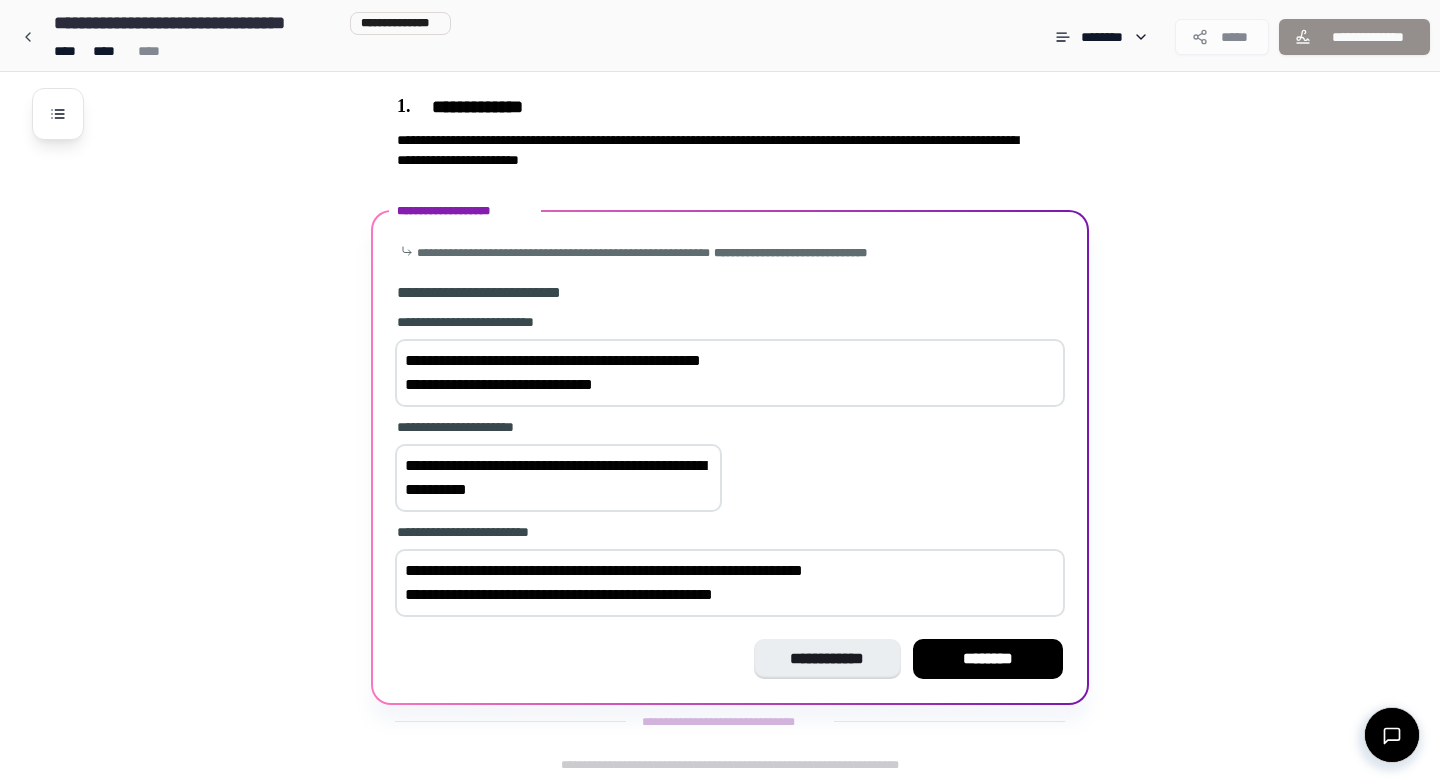 click on "**********" at bounding box center (730, 583) 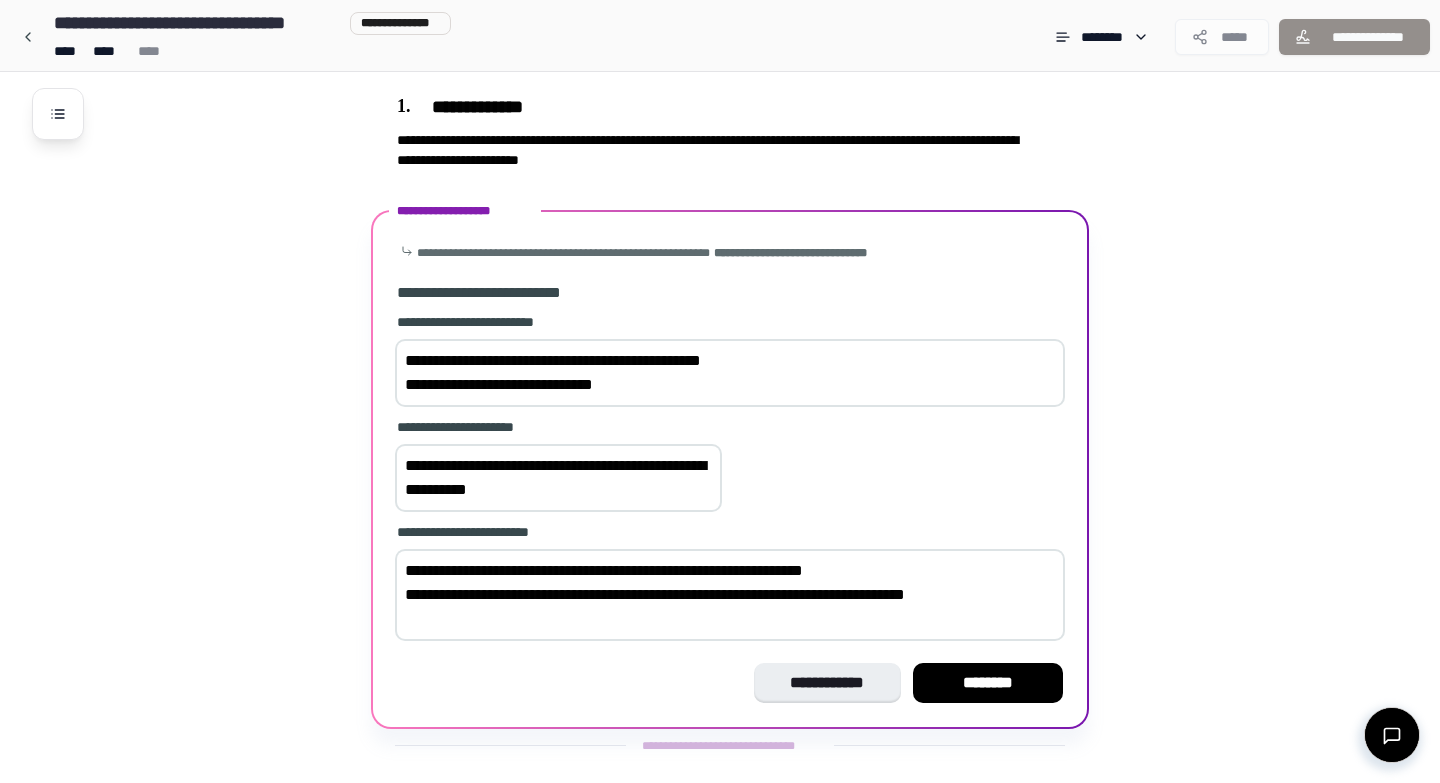 scroll, scrollTop: 490, scrollLeft: 0, axis: vertical 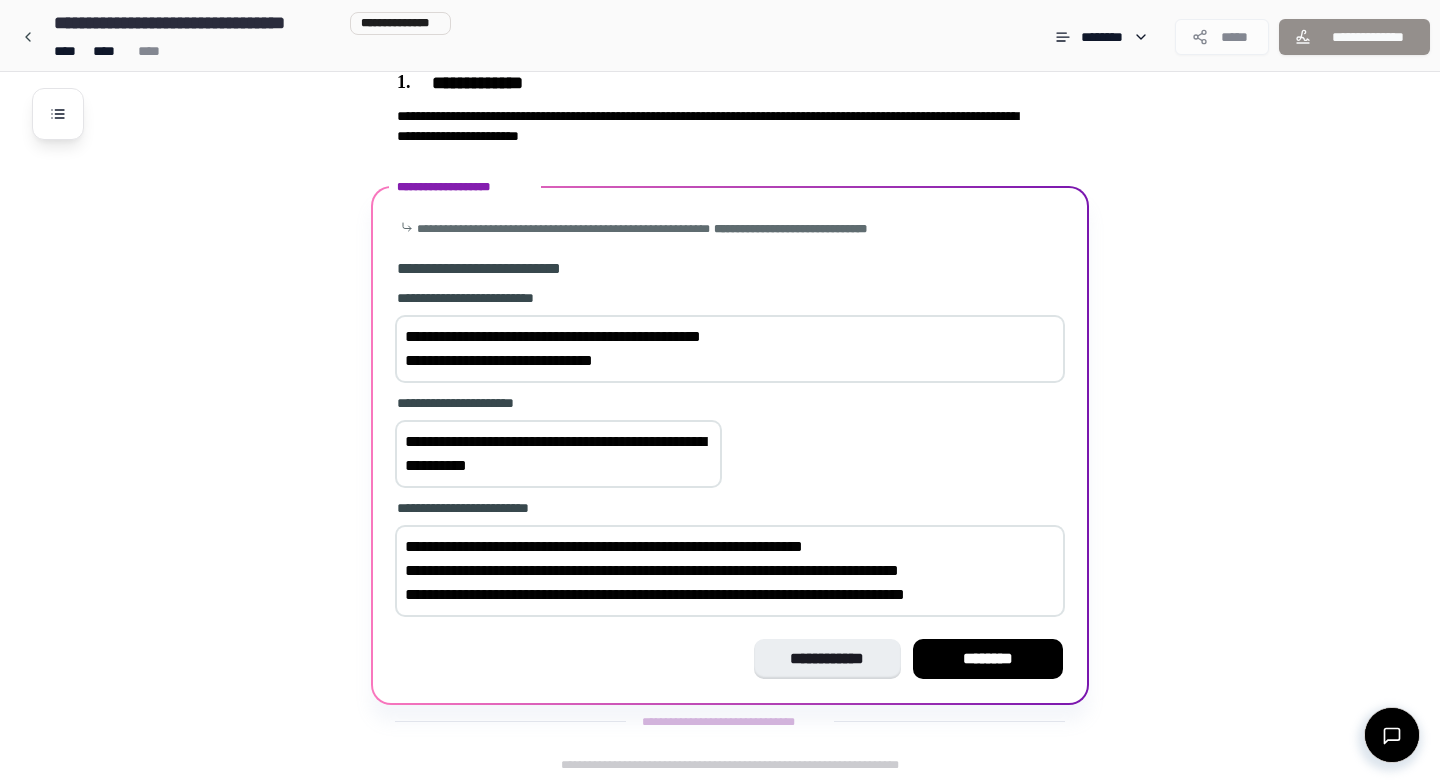 drag, startPoint x: 977, startPoint y: 569, endPoint x: 914, endPoint y: 571, distance: 63.03174 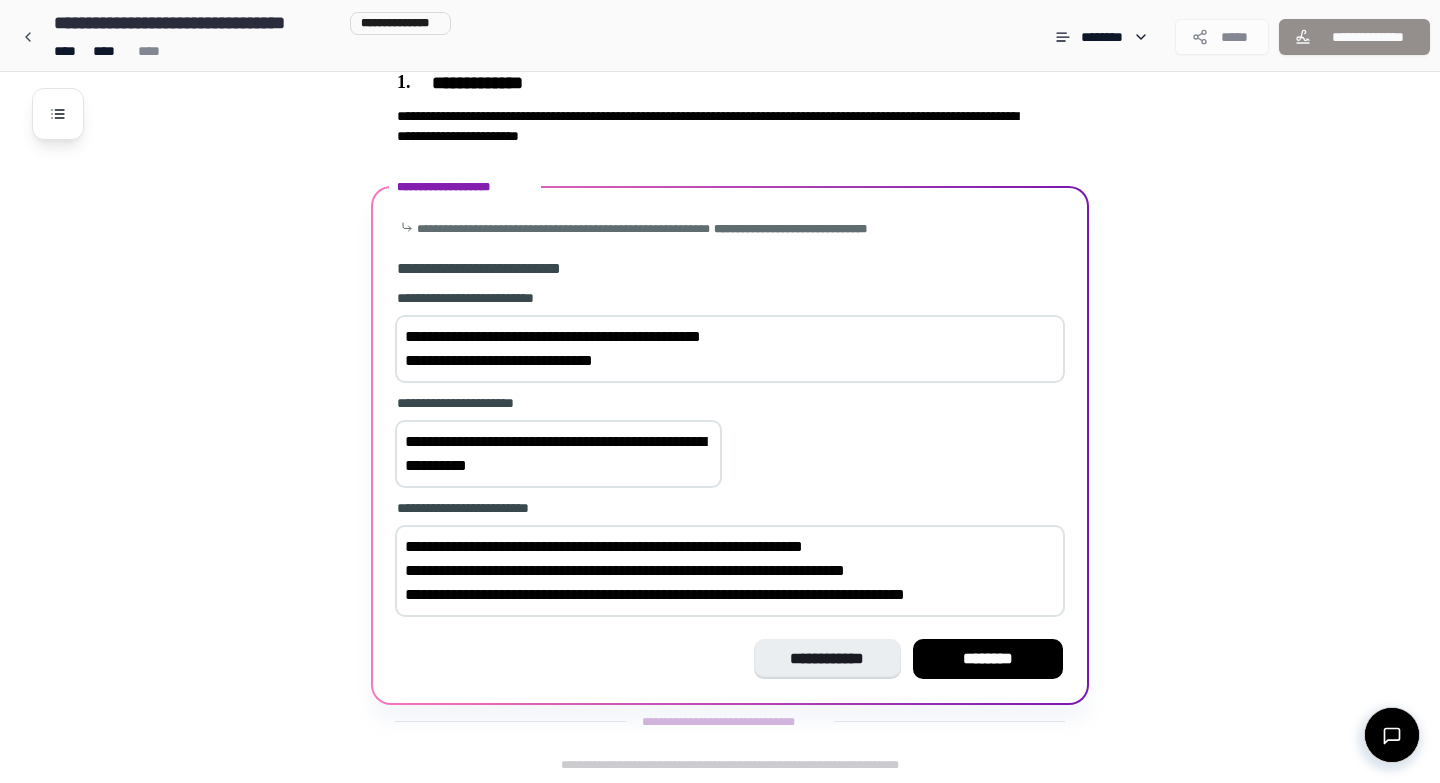 click on "**********" at bounding box center (730, 571) 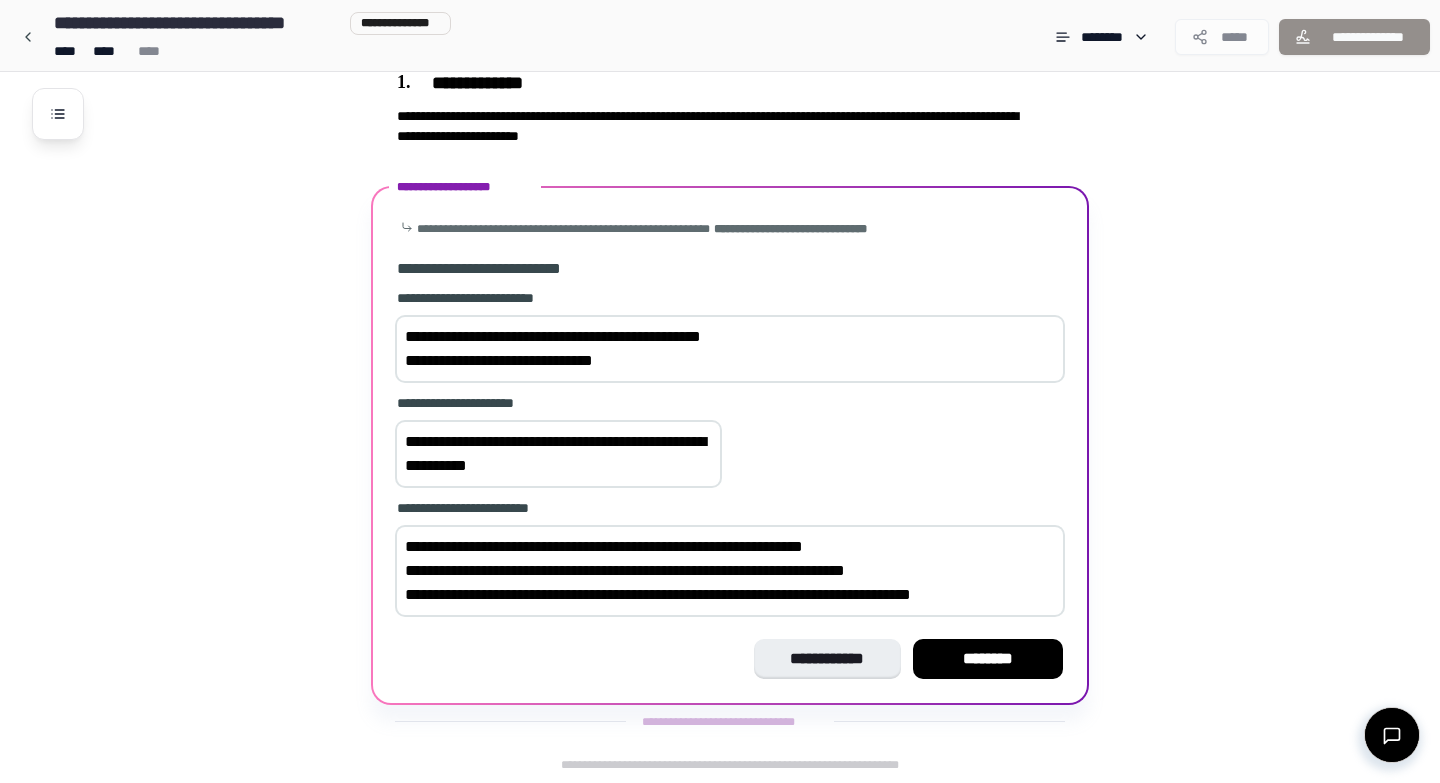 scroll, scrollTop: 514, scrollLeft: 0, axis: vertical 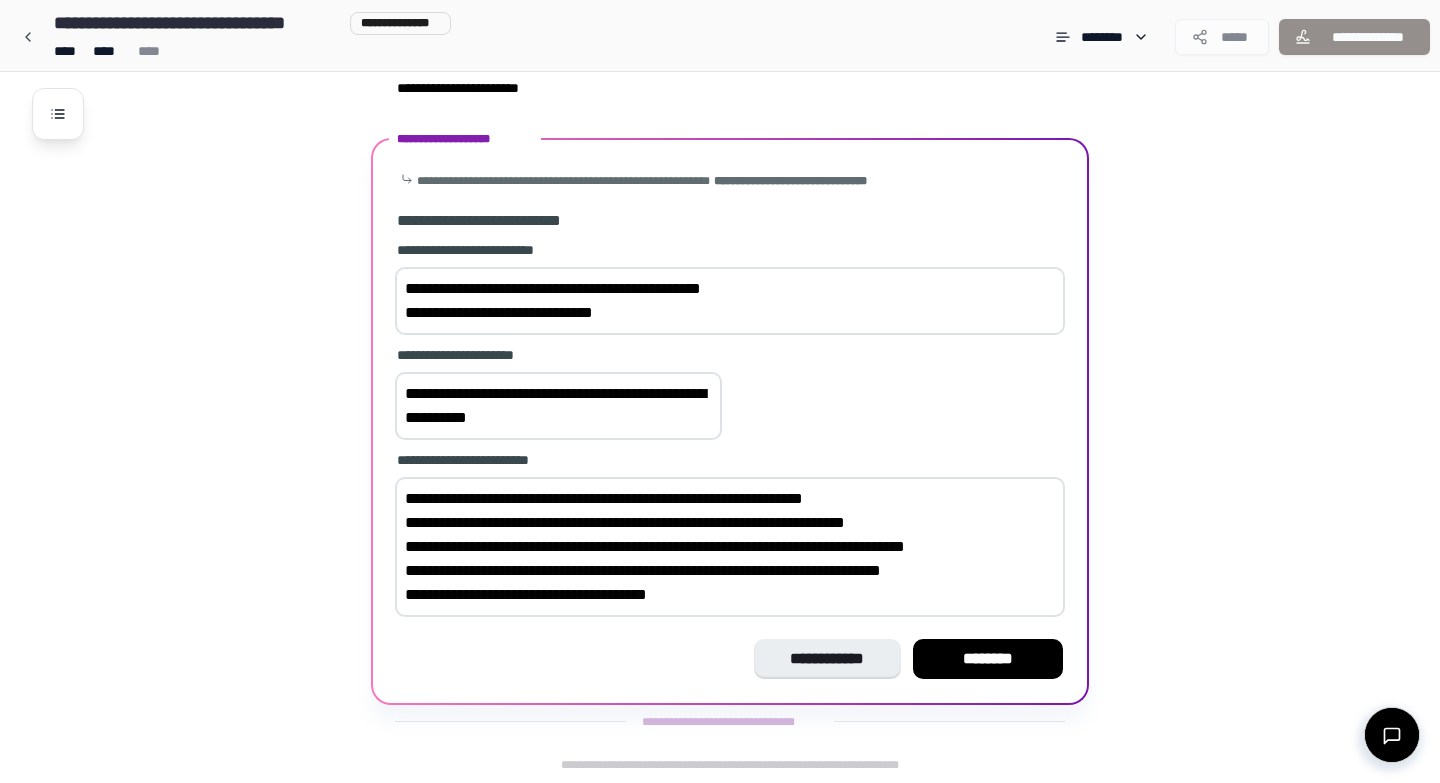 click on "**********" at bounding box center (730, 547) 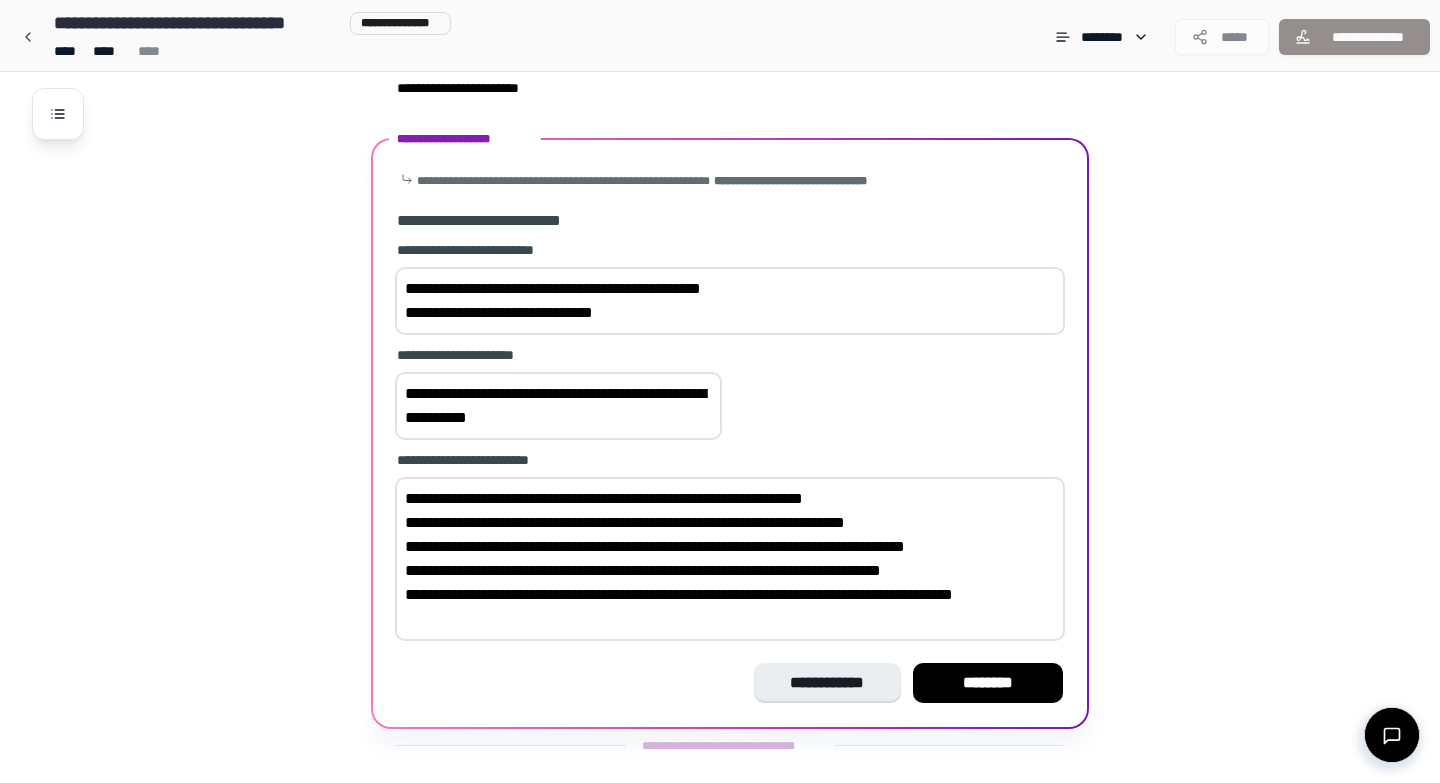 scroll, scrollTop: 562, scrollLeft: 0, axis: vertical 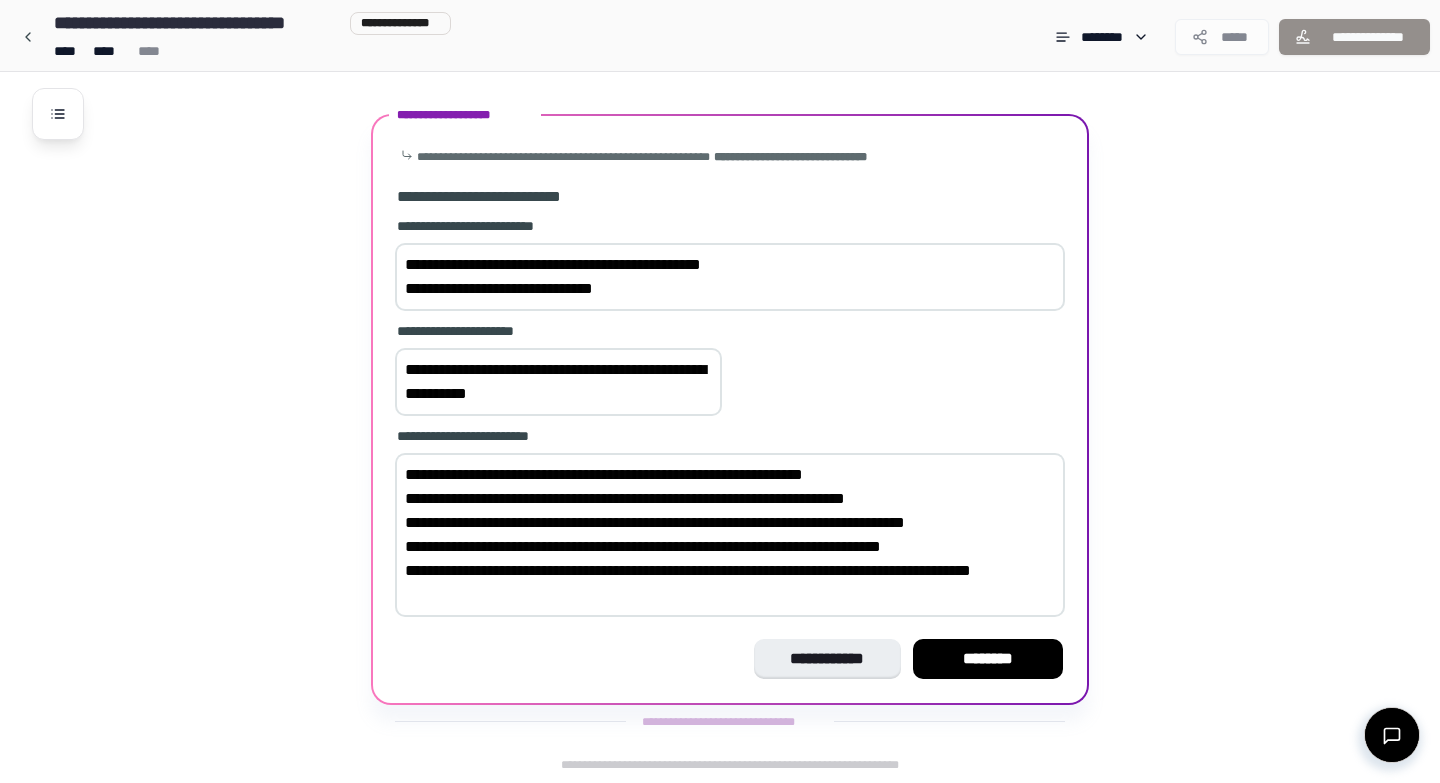 click on "**********" at bounding box center (730, 535) 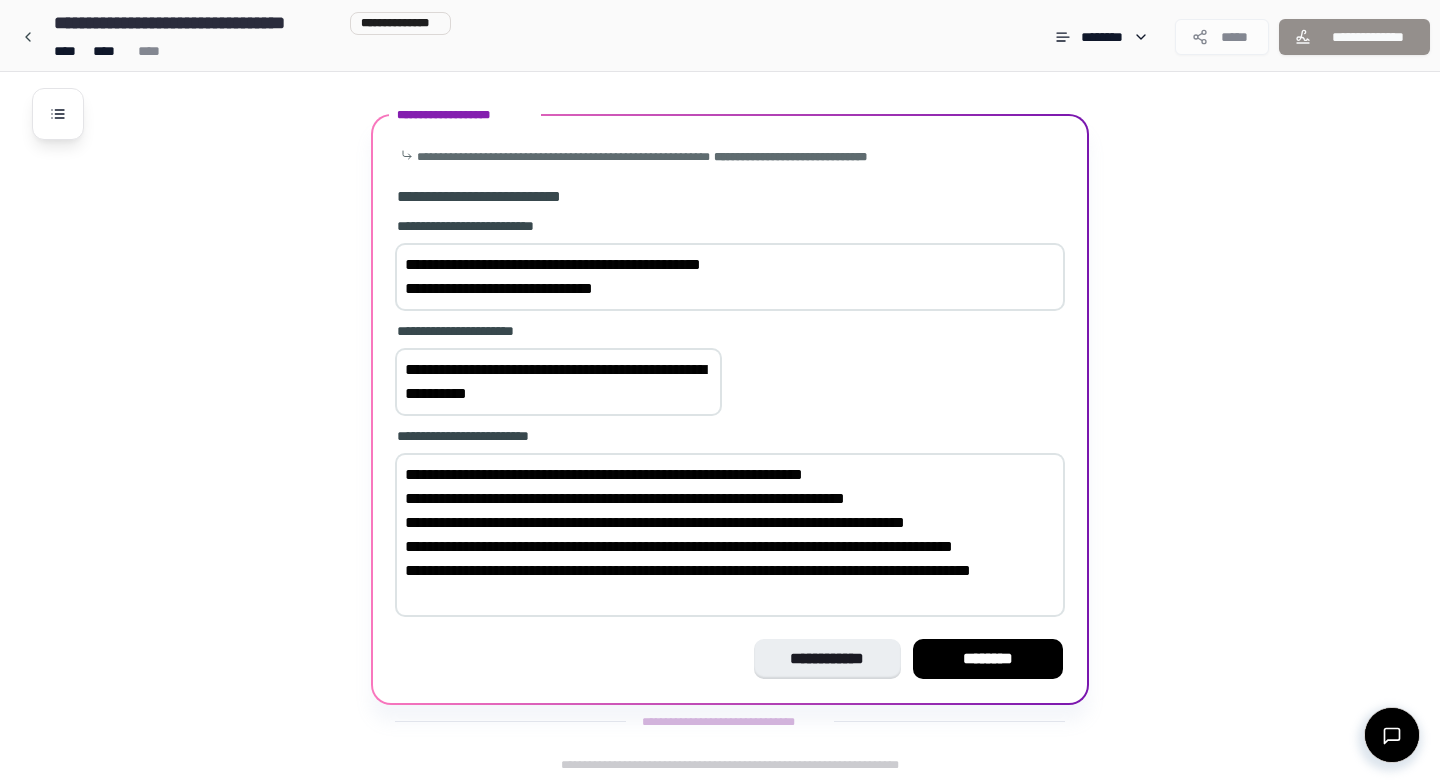 scroll, scrollTop: 586, scrollLeft: 0, axis: vertical 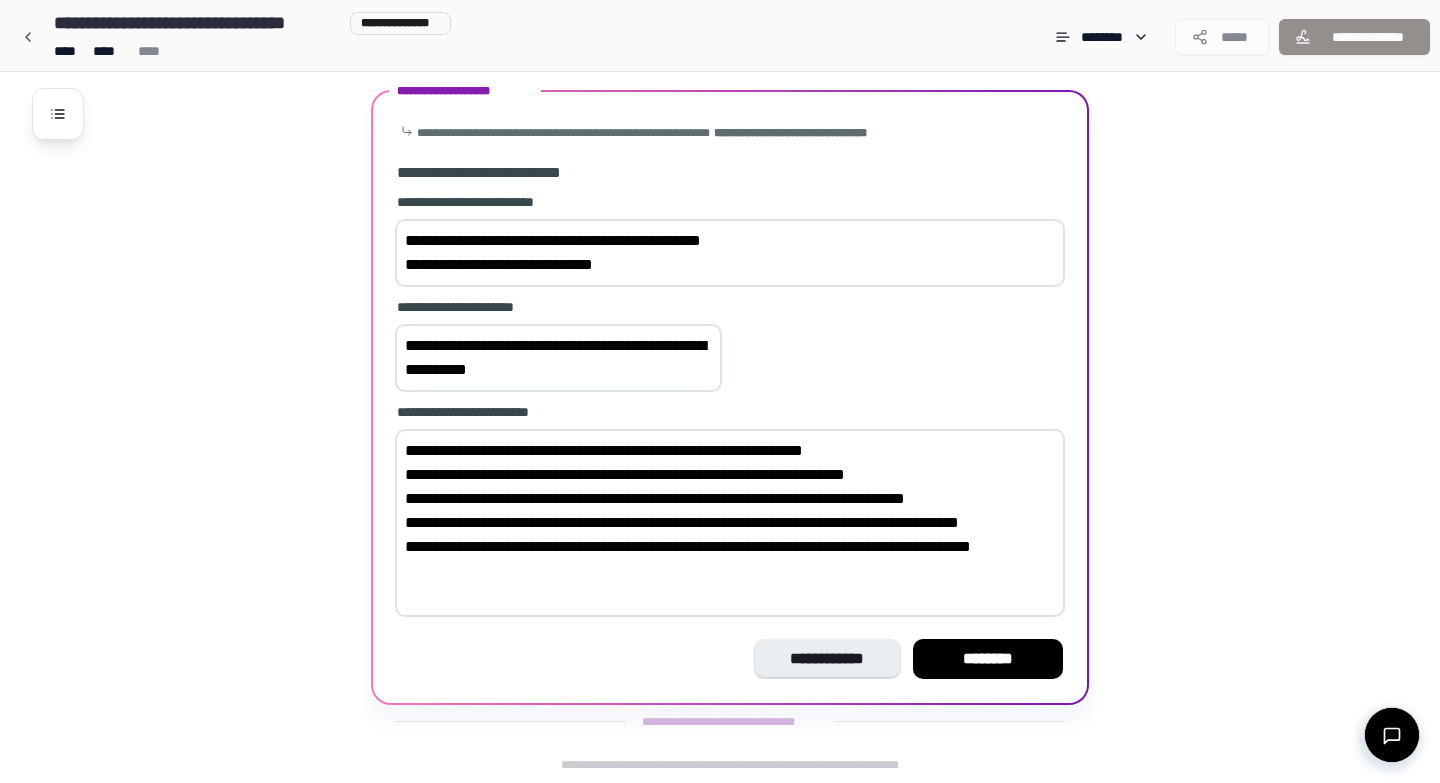 drag, startPoint x: 812, startPoint y: 524, endPoint x: 923, endPoint y: 528, distance: 111.07205 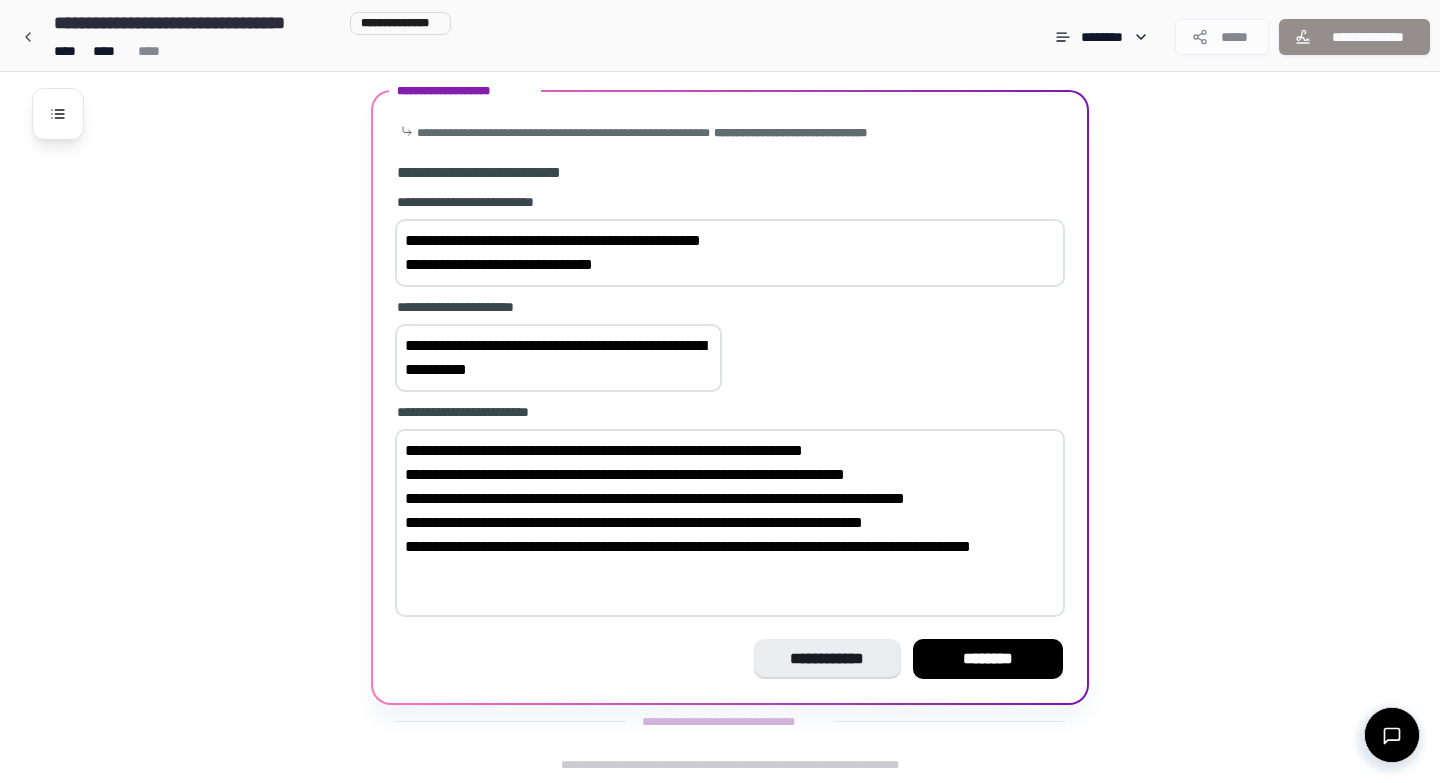 scroll, scrollTop: 562, scrollLeft: 0, axis: vertical 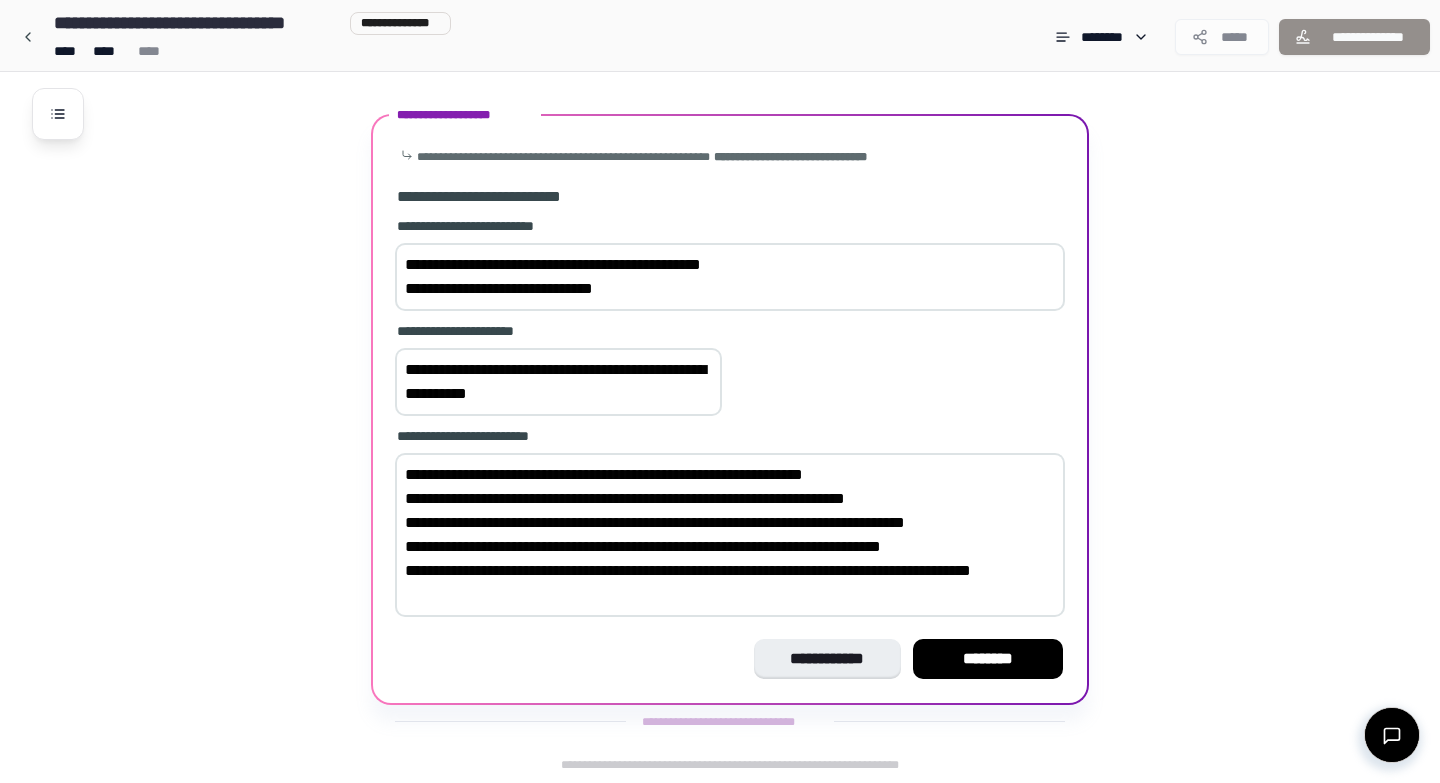 click on "**********" at bounding box center [730, 535] 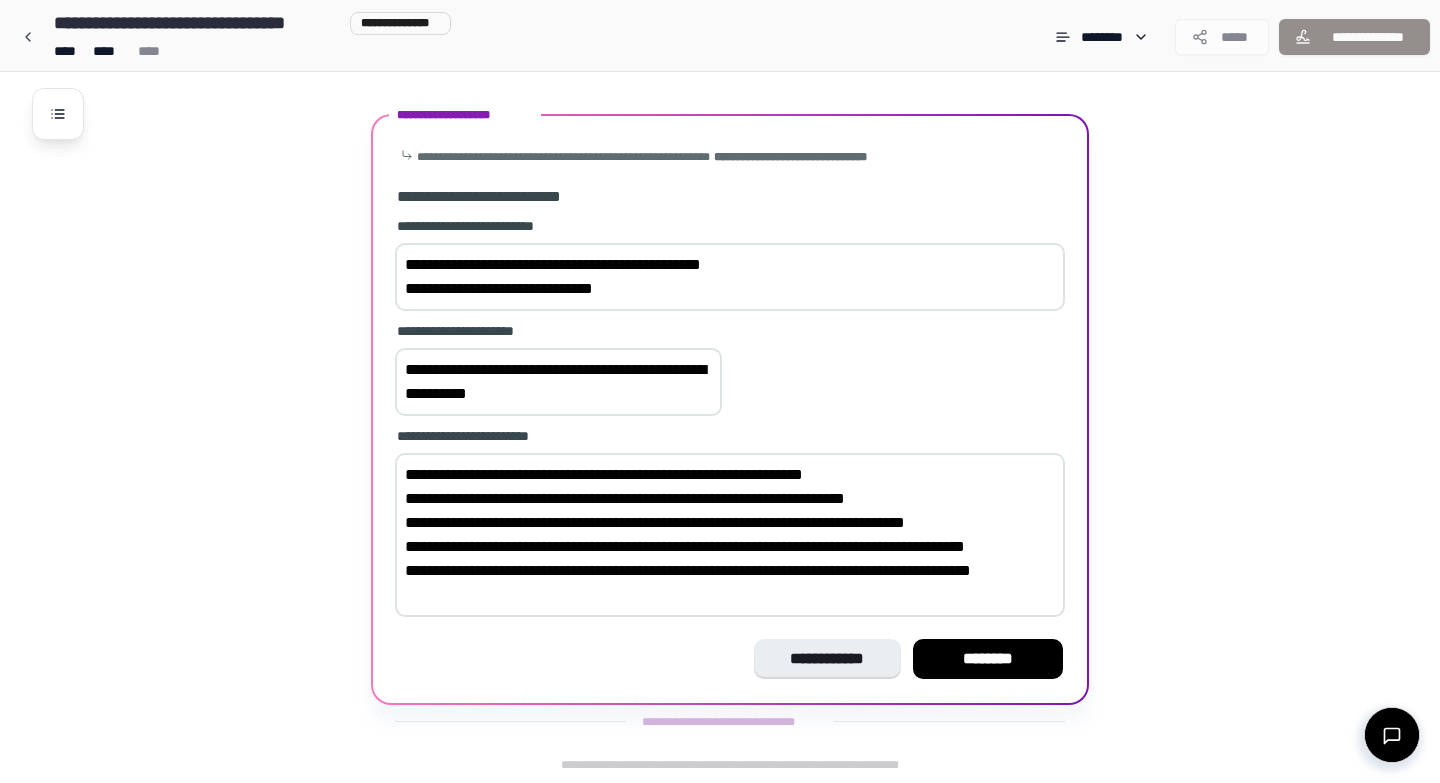 scroll, scrollTop: 586, scrollLeft: 0, axis: vertical 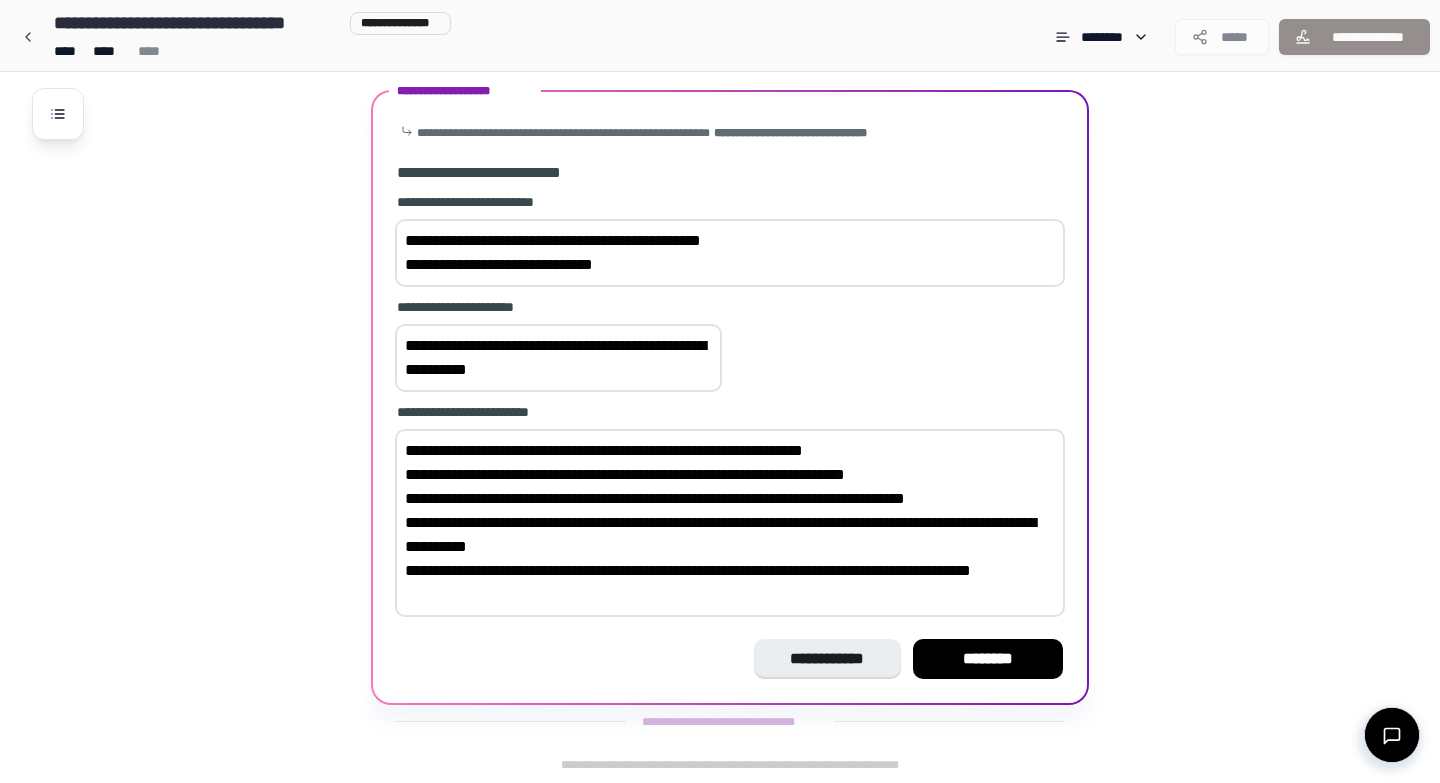 click on "**********" at bounding box center [730, 523] 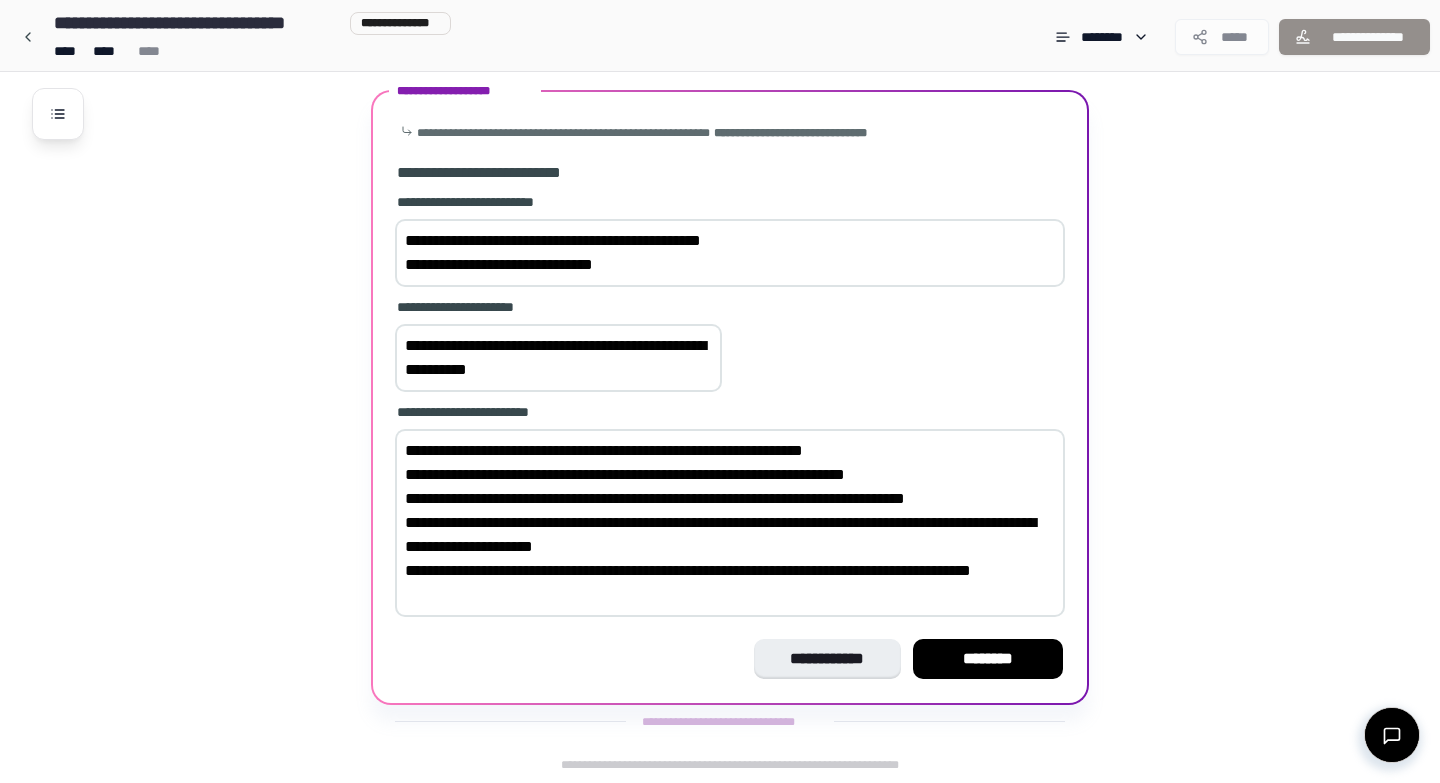 click on "**********" at bounding box center [730, 523] 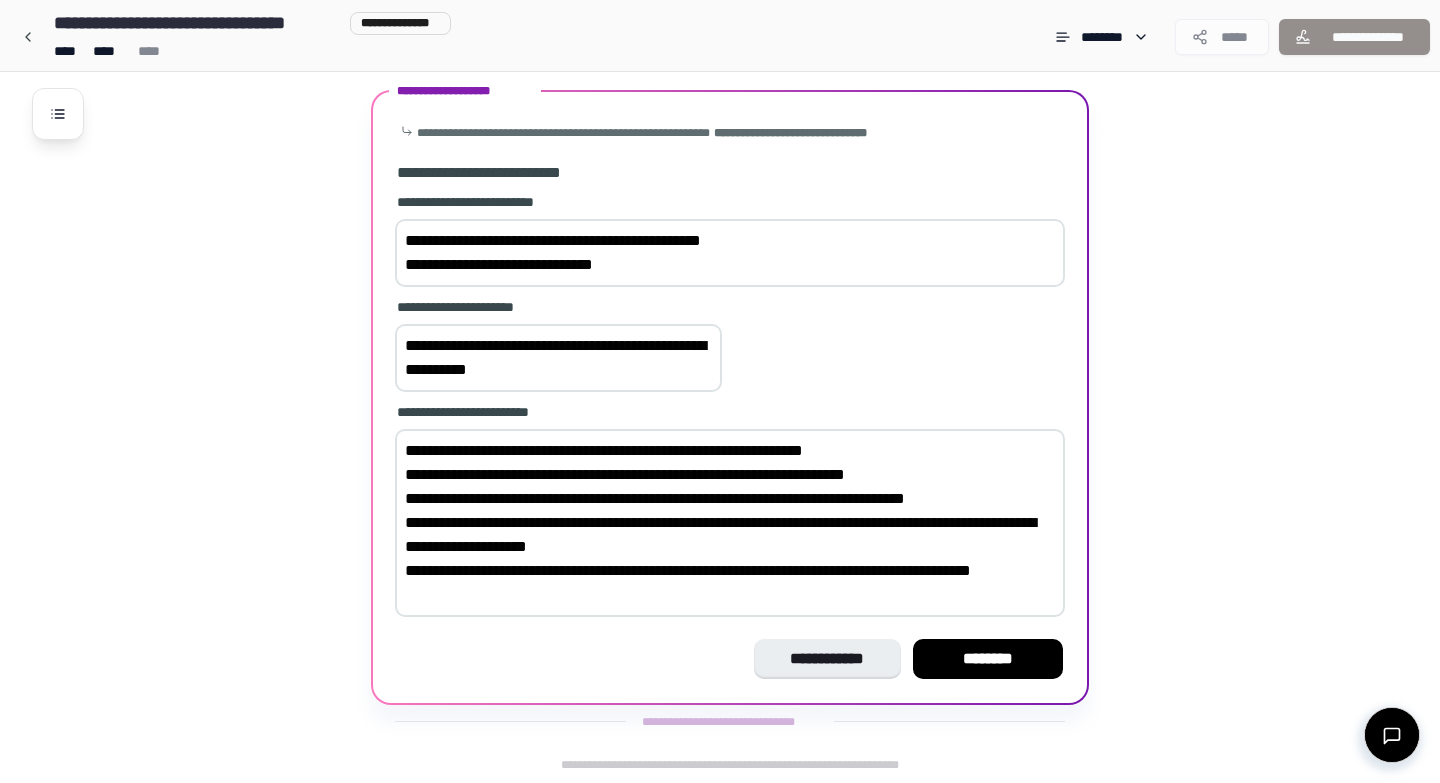 click on "**********" at bounding box center [730, 523] 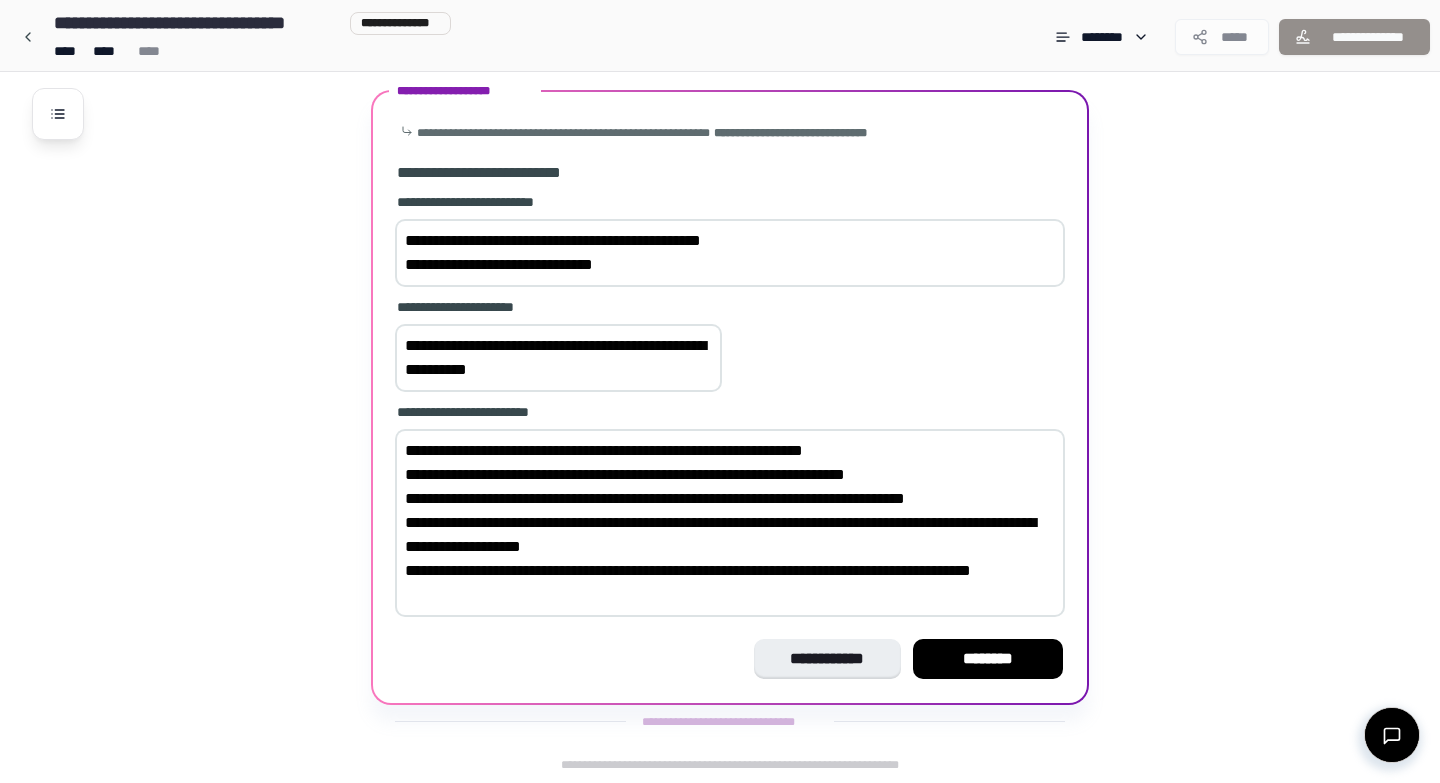 click on "**********" at bounding box center [730, 523] 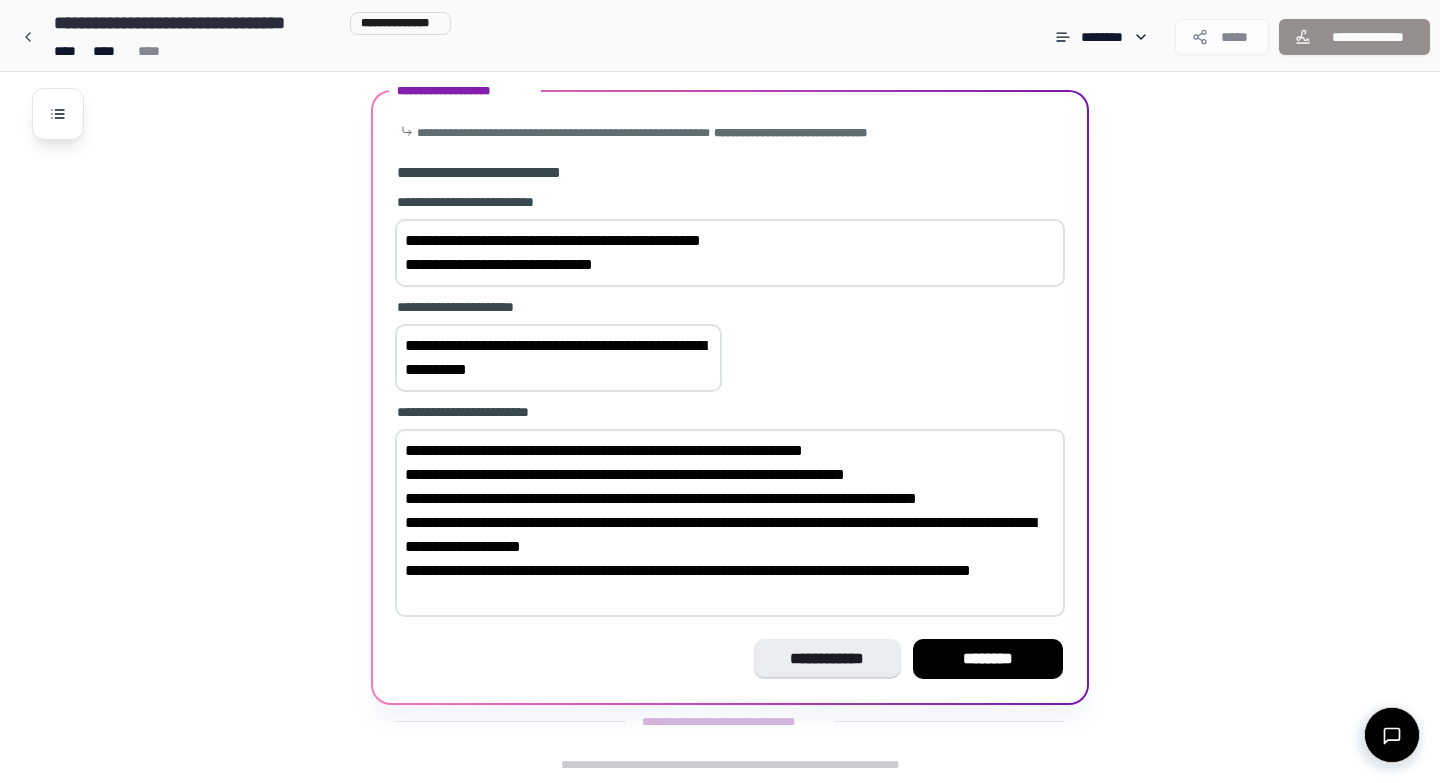 click on "**********" at bounding box center (730, 523) 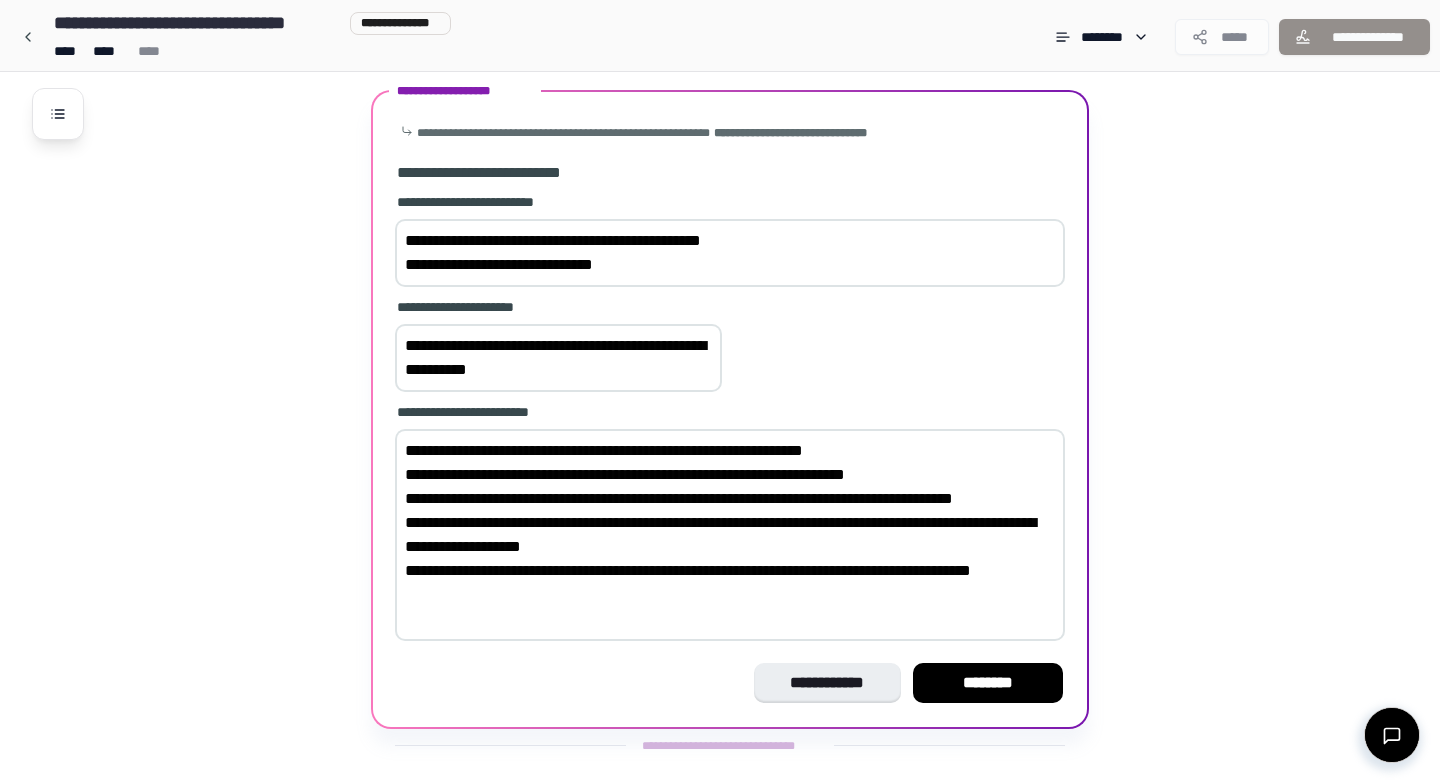 scroll, scrollTop: 610, scrollLeft: 0, axis: vertical 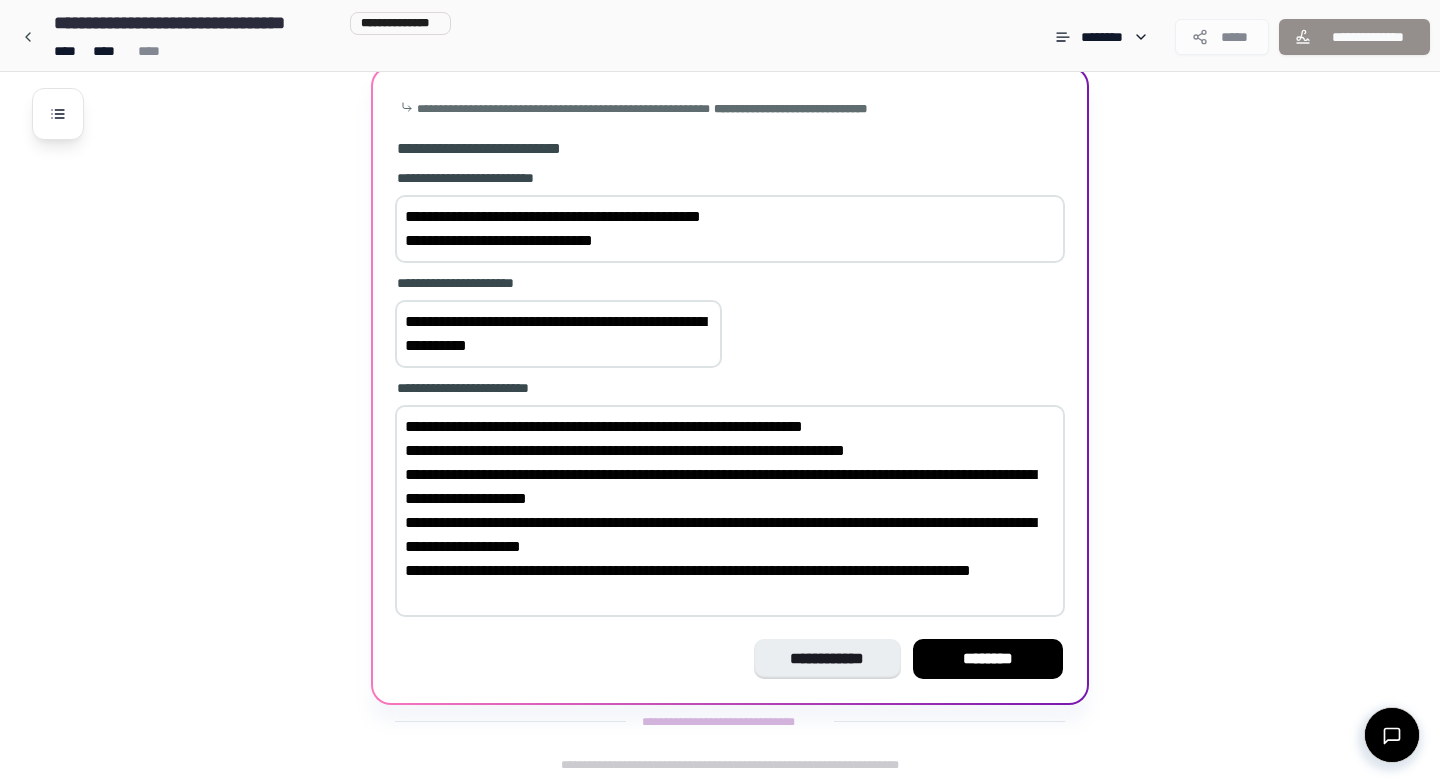 click on "**********" at bounding box center [730, 511] 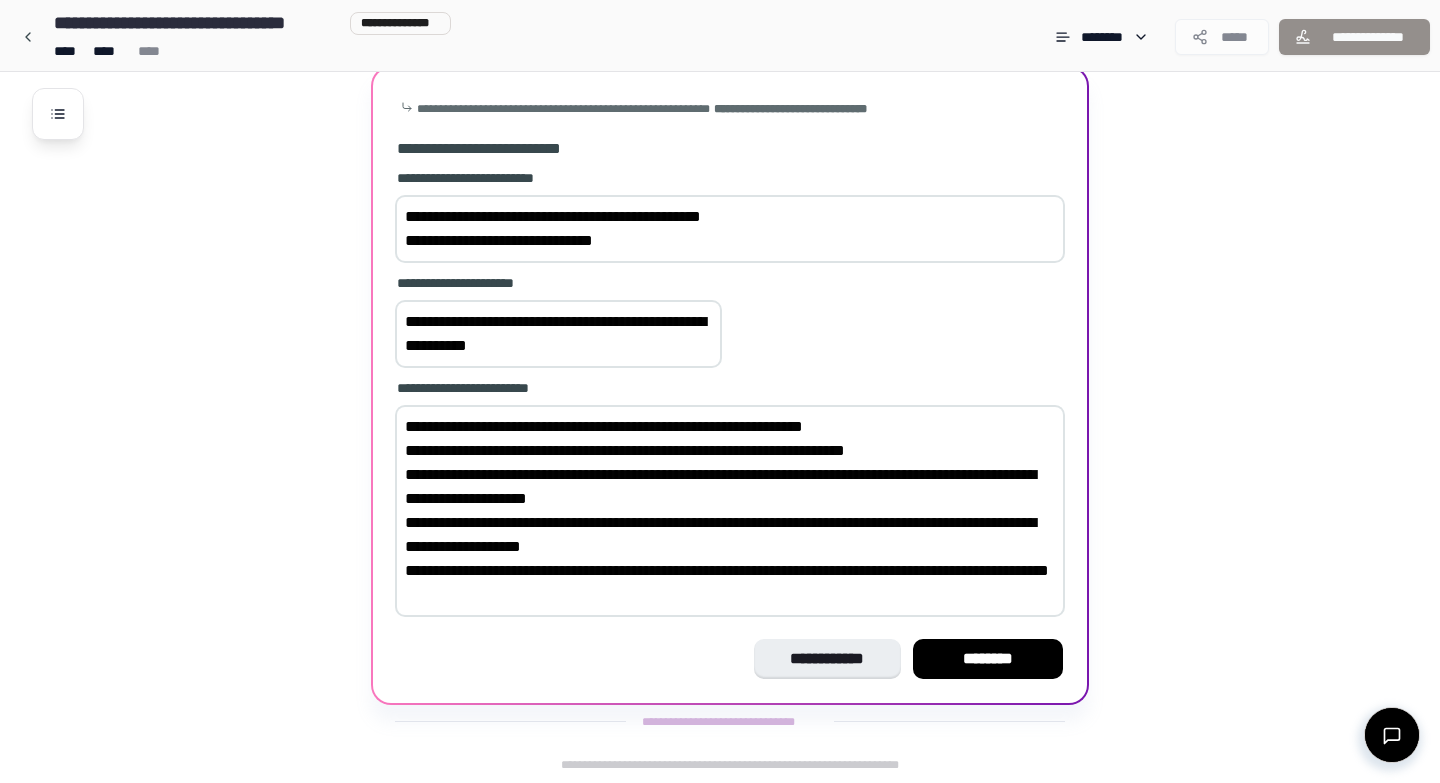 drag, startPoint x: 582, startPoint y: 447, endPoint x: 864, endPoint y: 458, distance: 282.21445 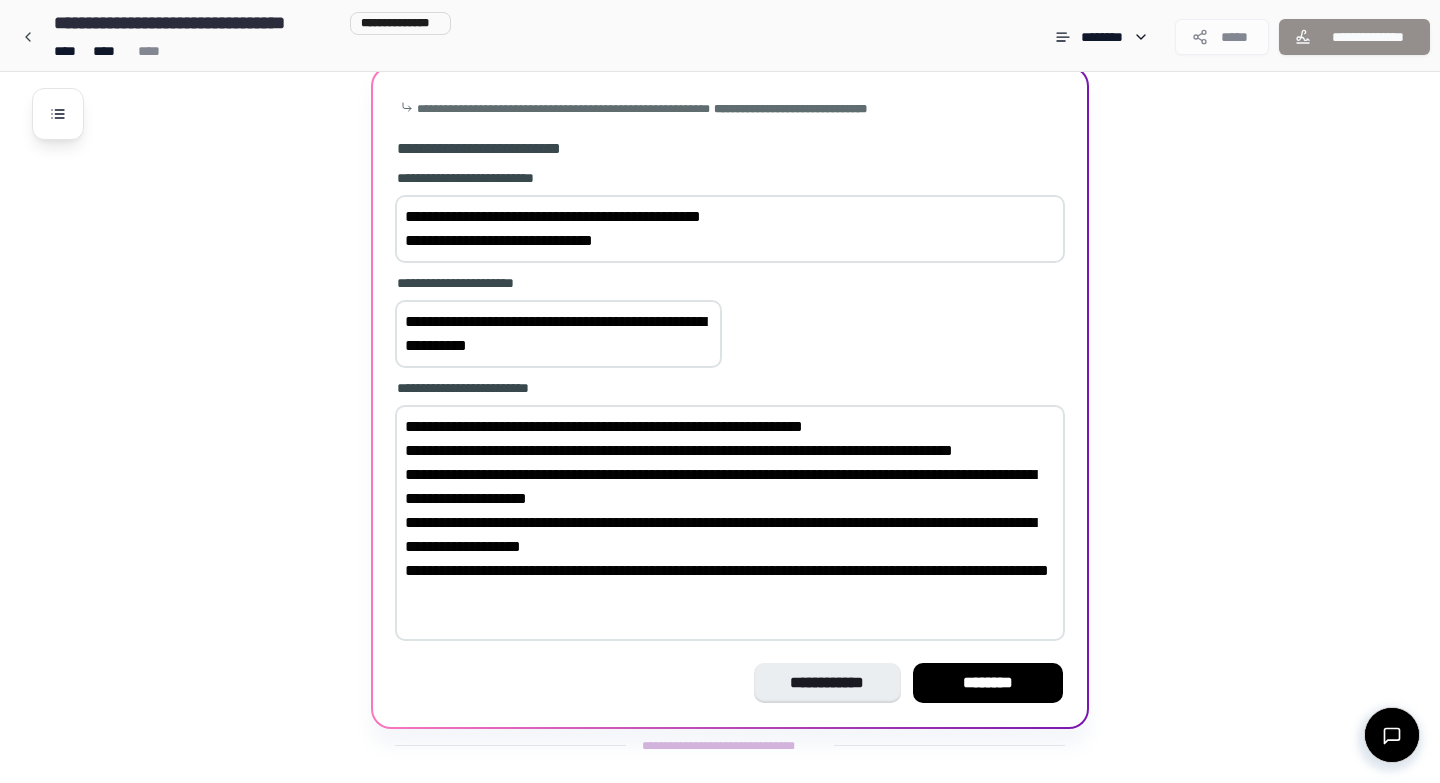 scroll, scrollTop: 634, scrollLeft: 0, axis: vertical 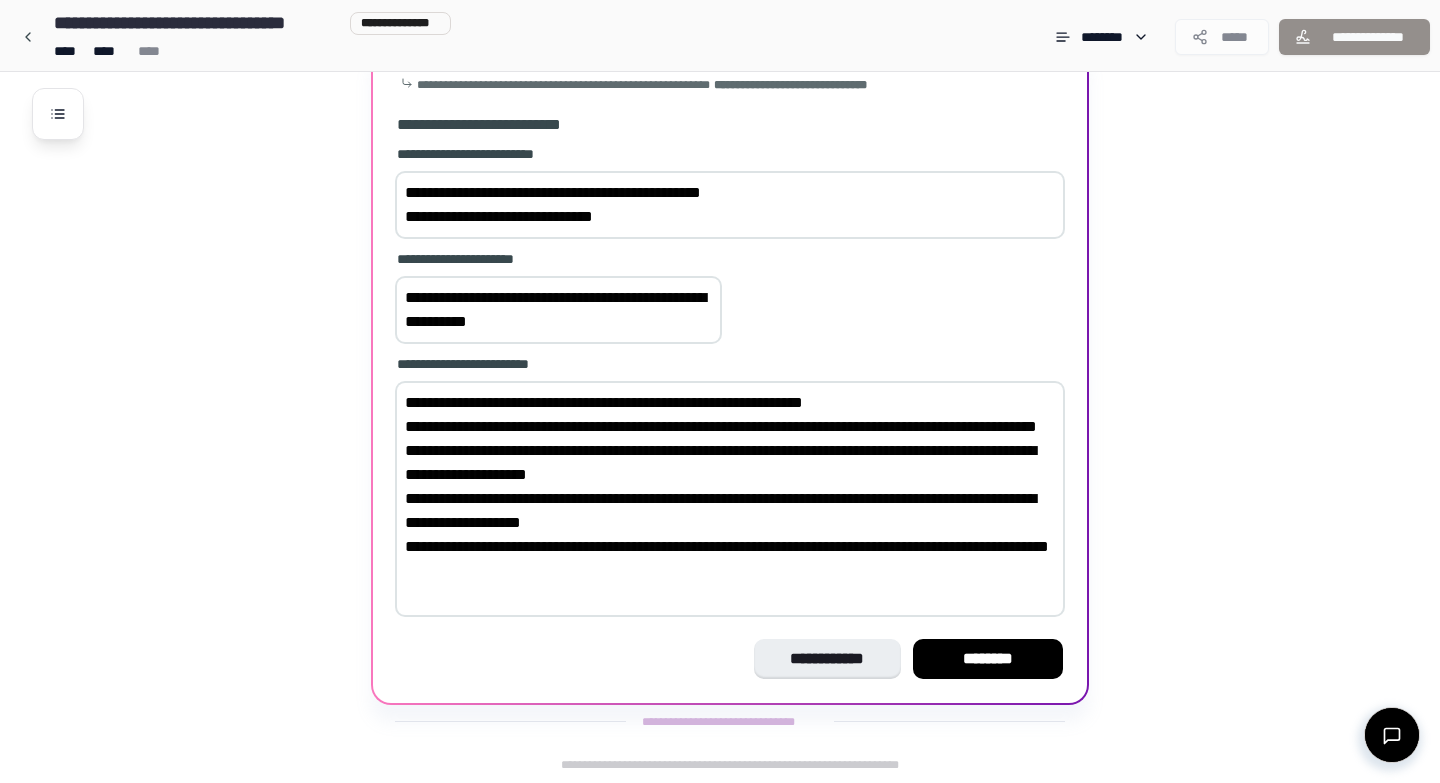 click on "**********" at bounding box center (730, 499) 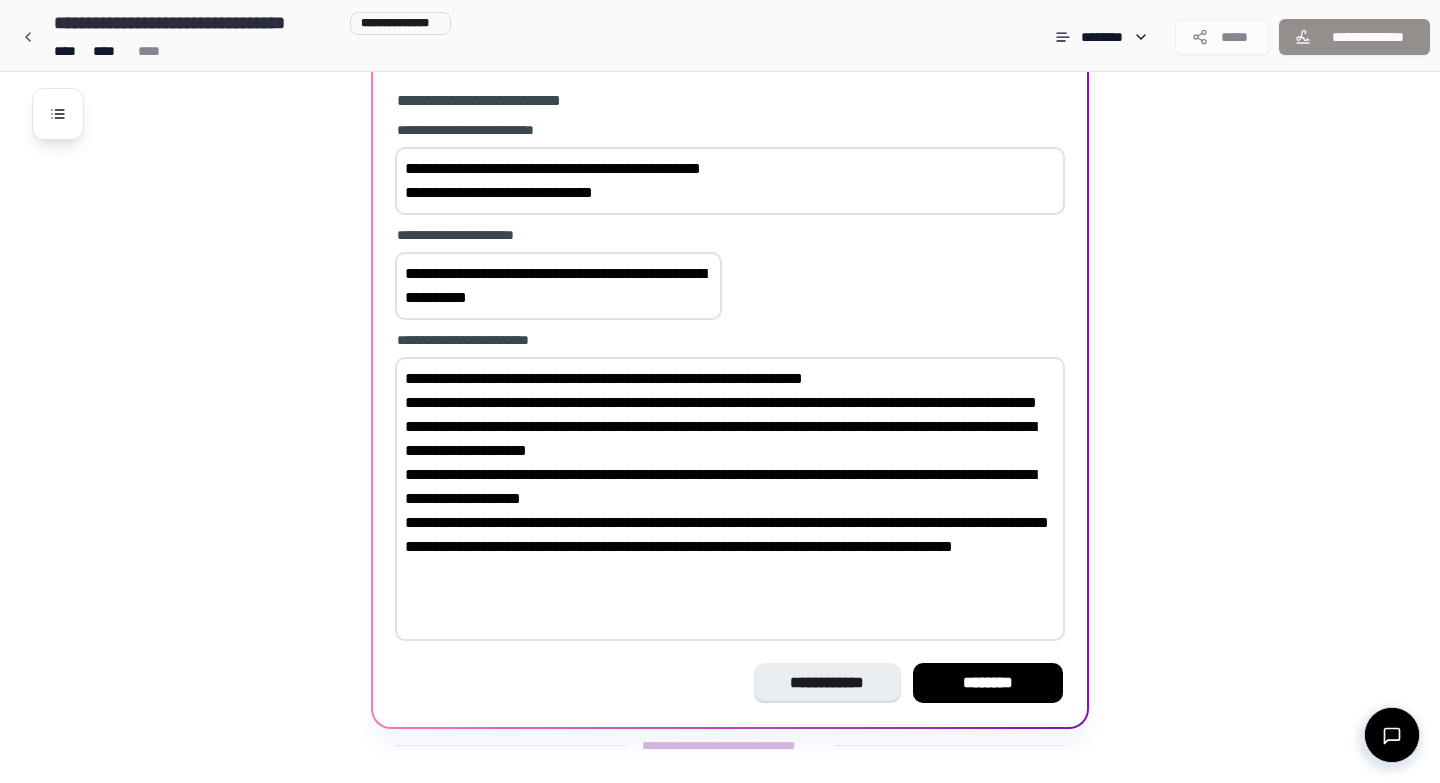 scroll, scrollTop: 682, scrollLeft: 0, axis: vertical 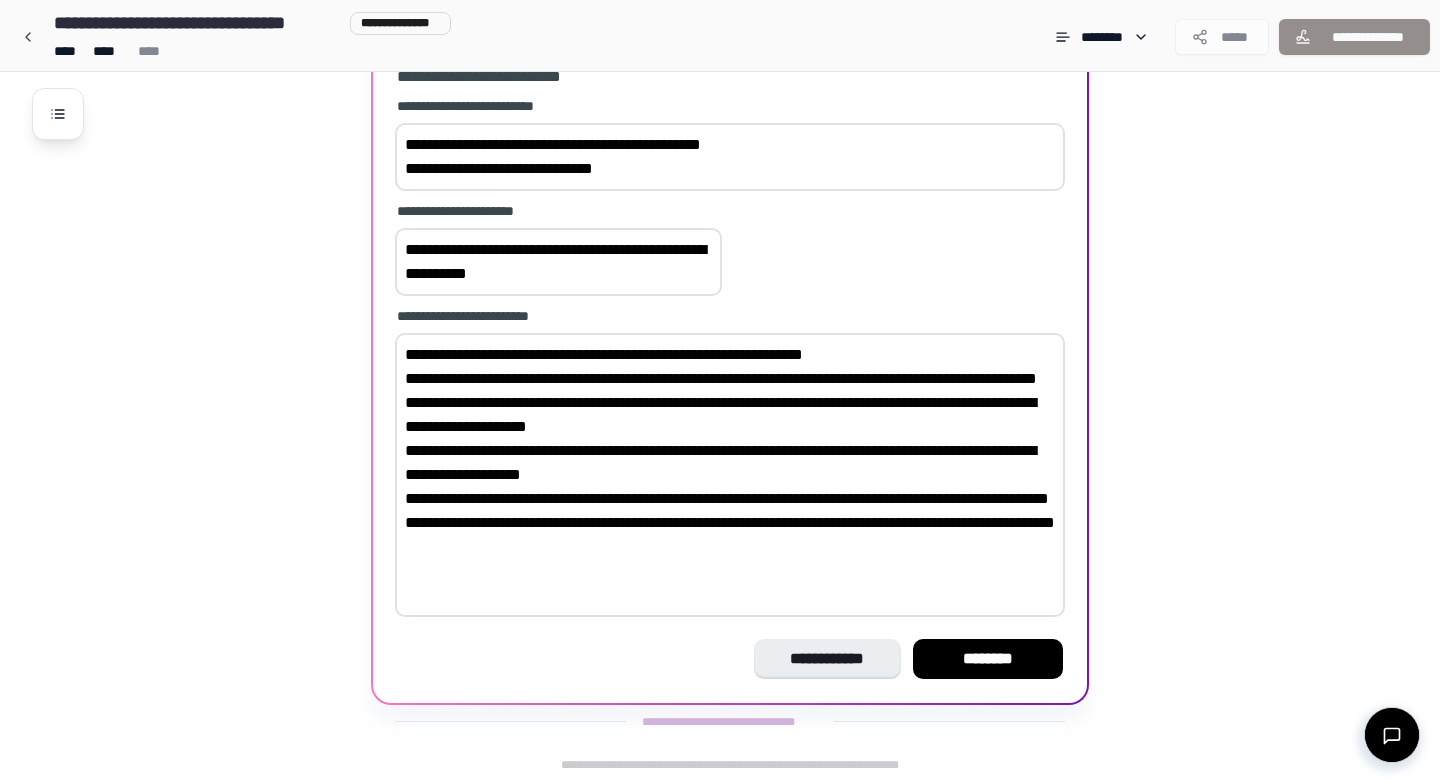 click on "**********" at bounding box center [730, 475] 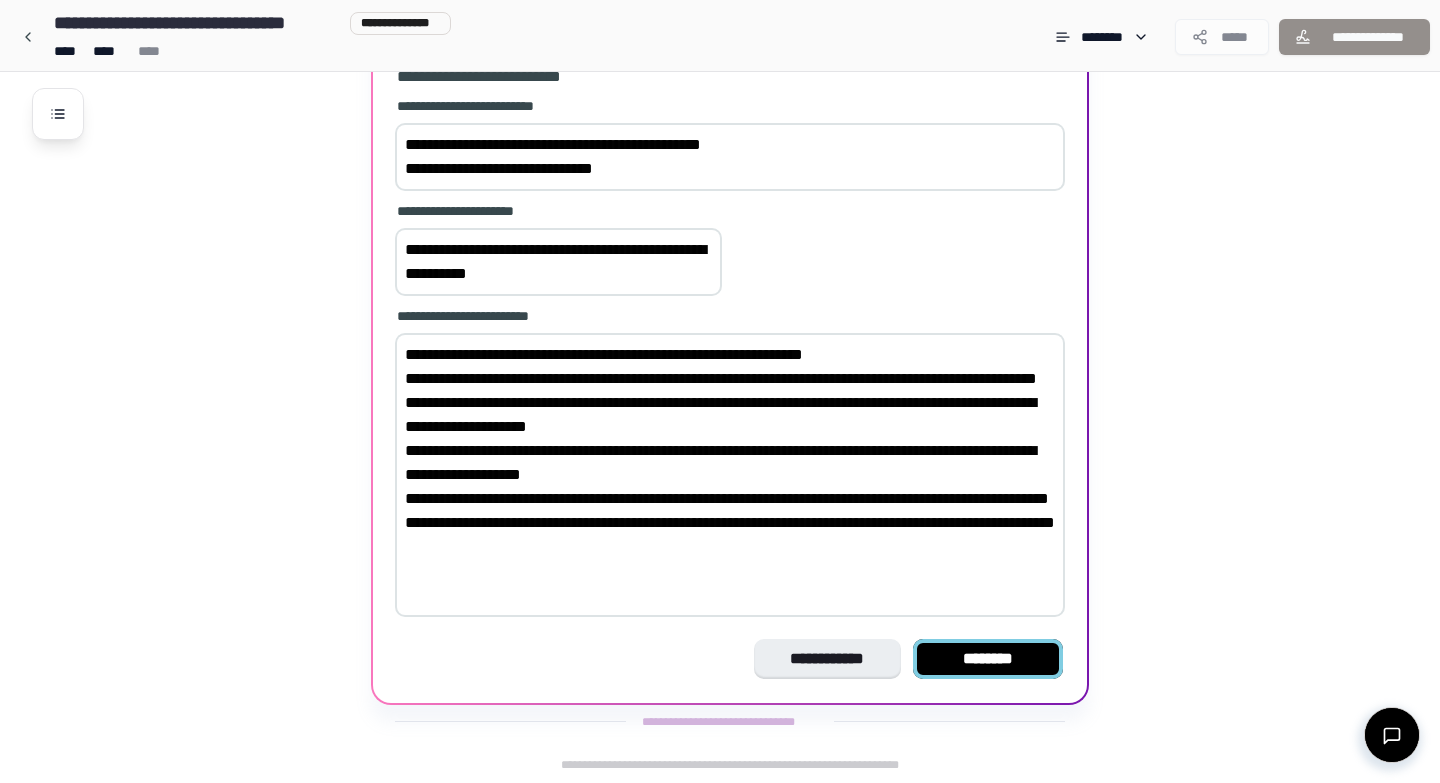 type on "**********" 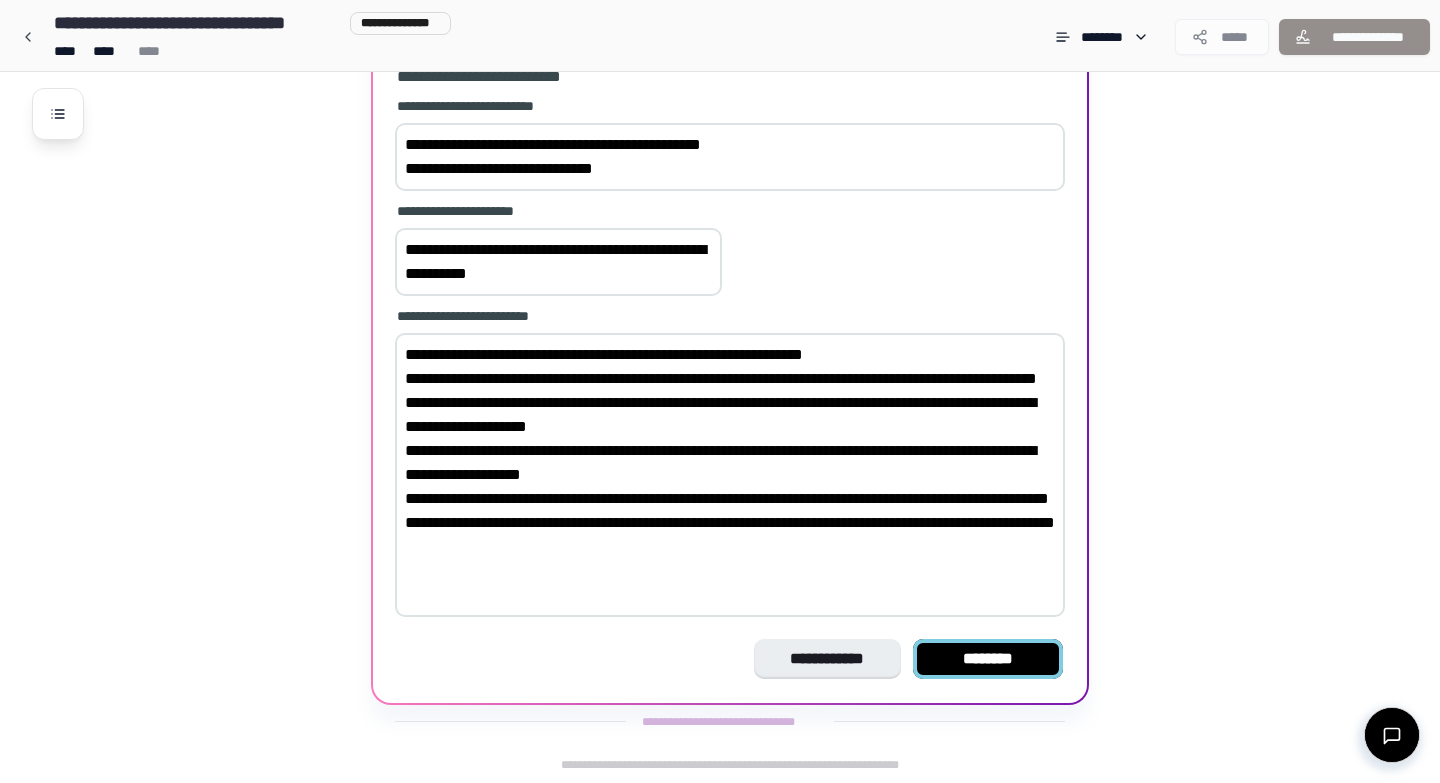click on "********" at bounding box center [988, 659] 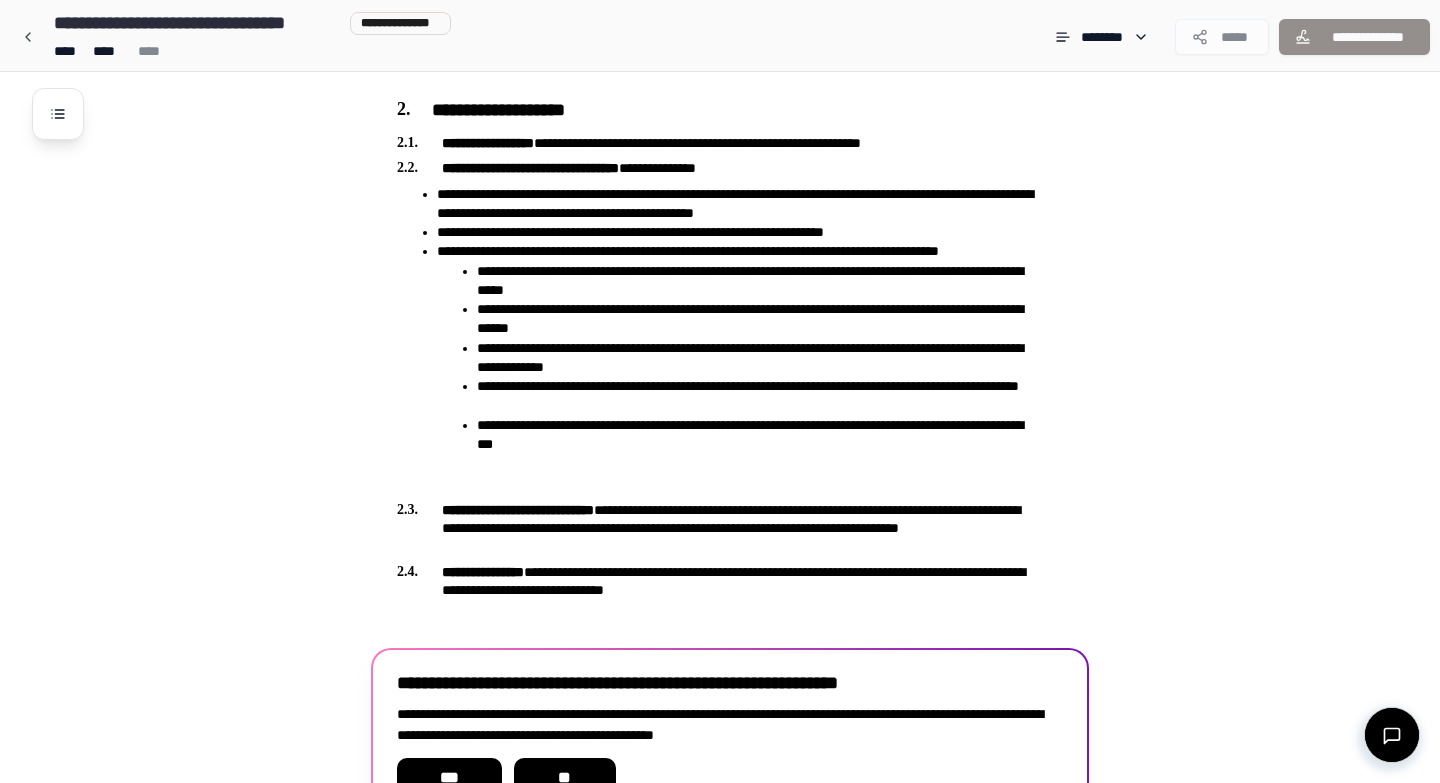 scroll, scrollTop: 689, scrollLeft: 0, axis: vertical 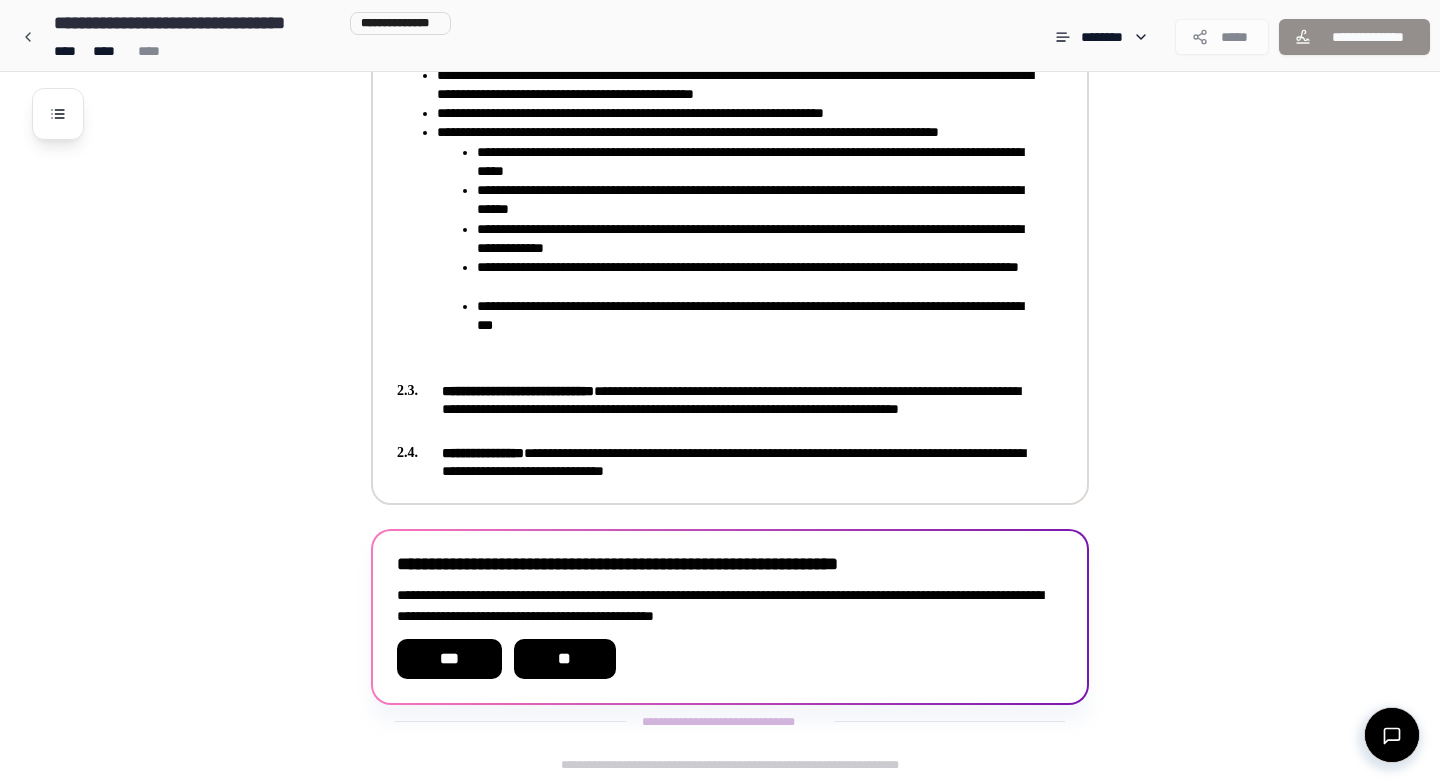 click on "**********" at bounding box center (716, 409) 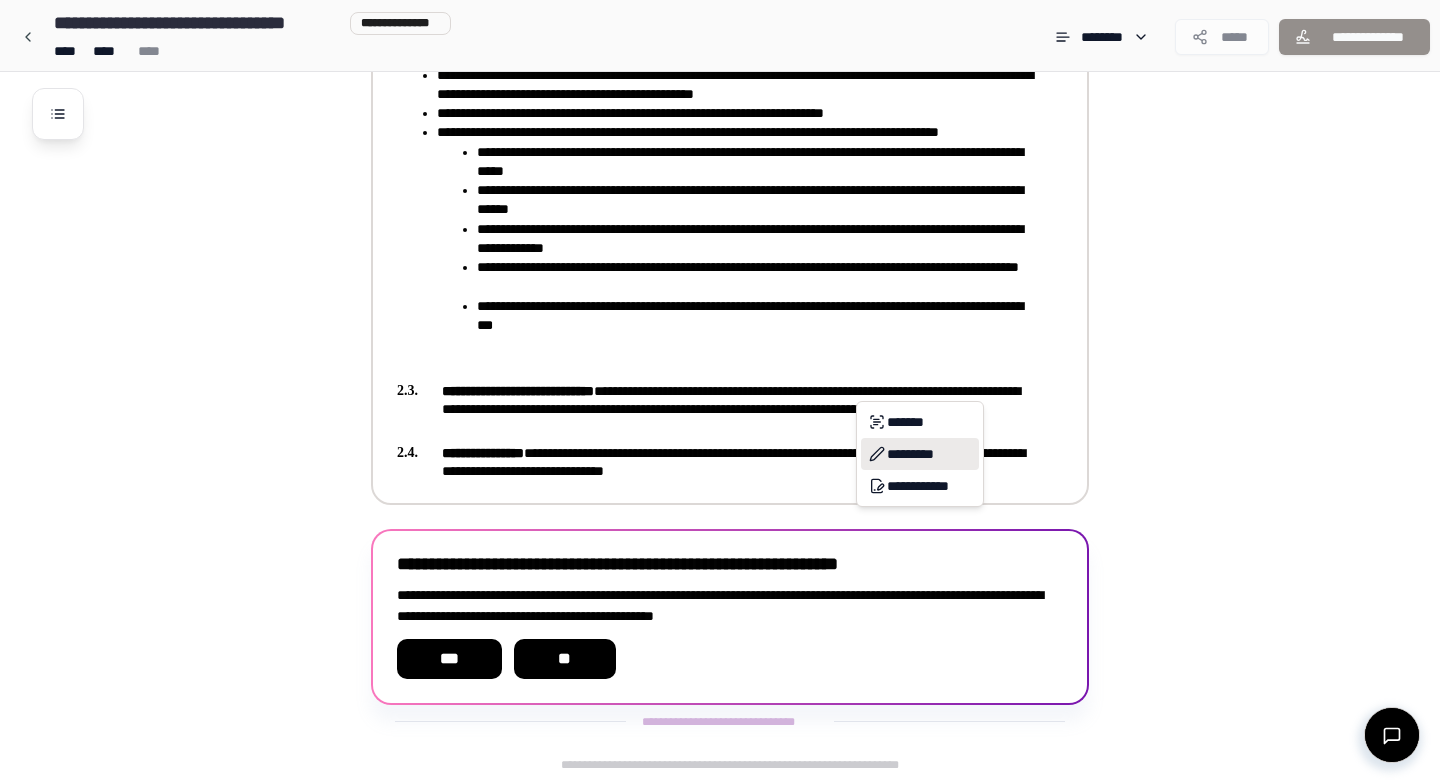 click on "*********" at bounding box center [920, 454] 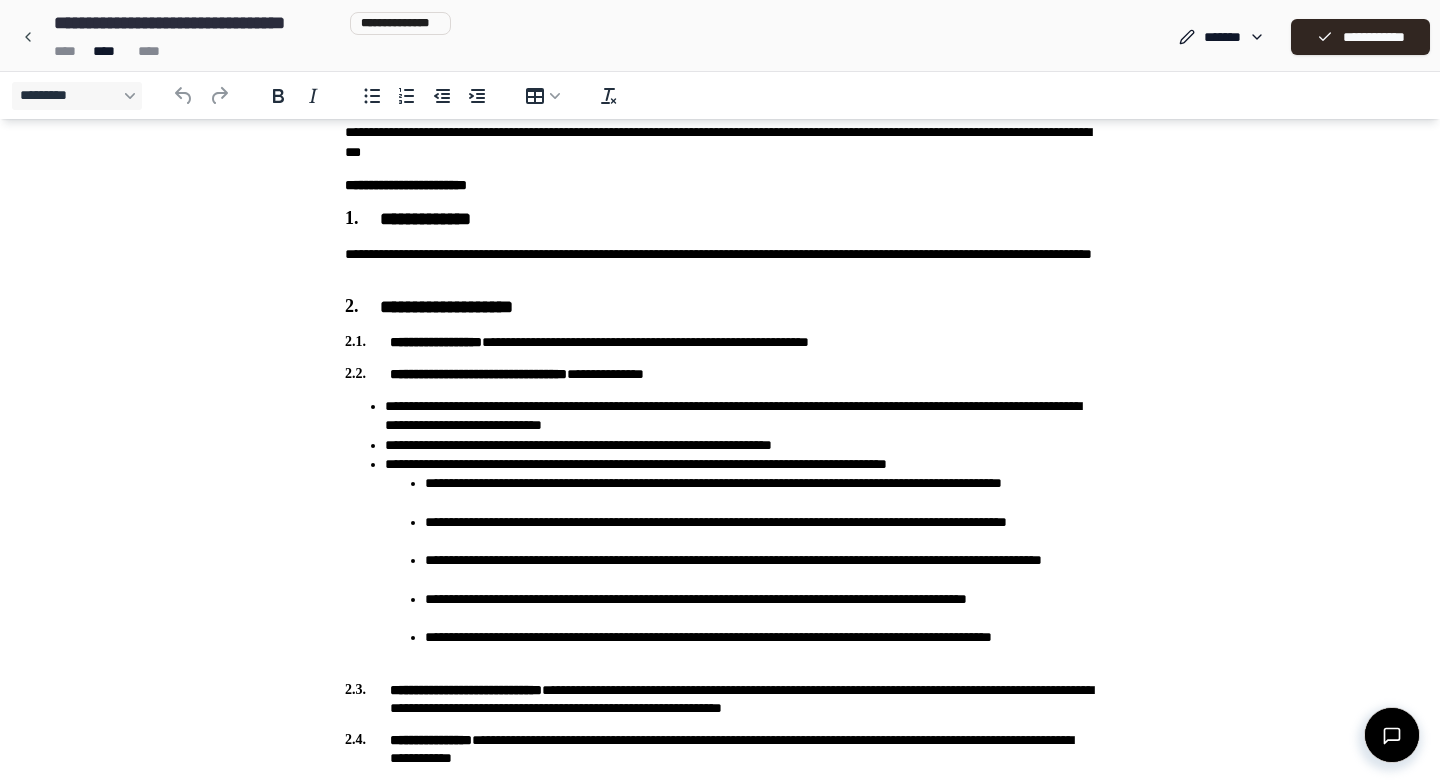 scroll, scrollTop: 450, scrollLeft: 0, axis: vertical 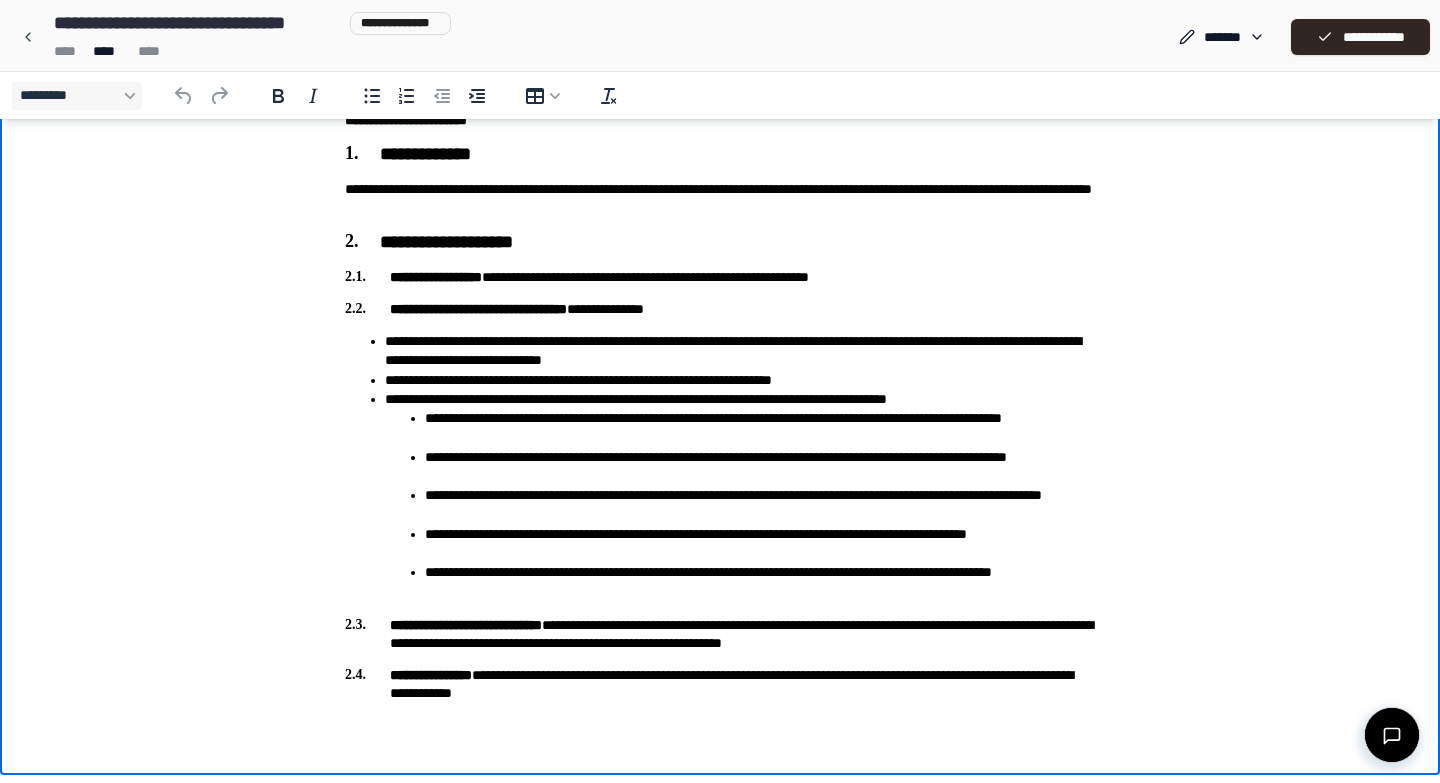 click on "**********" at bounding box center [720, 634] 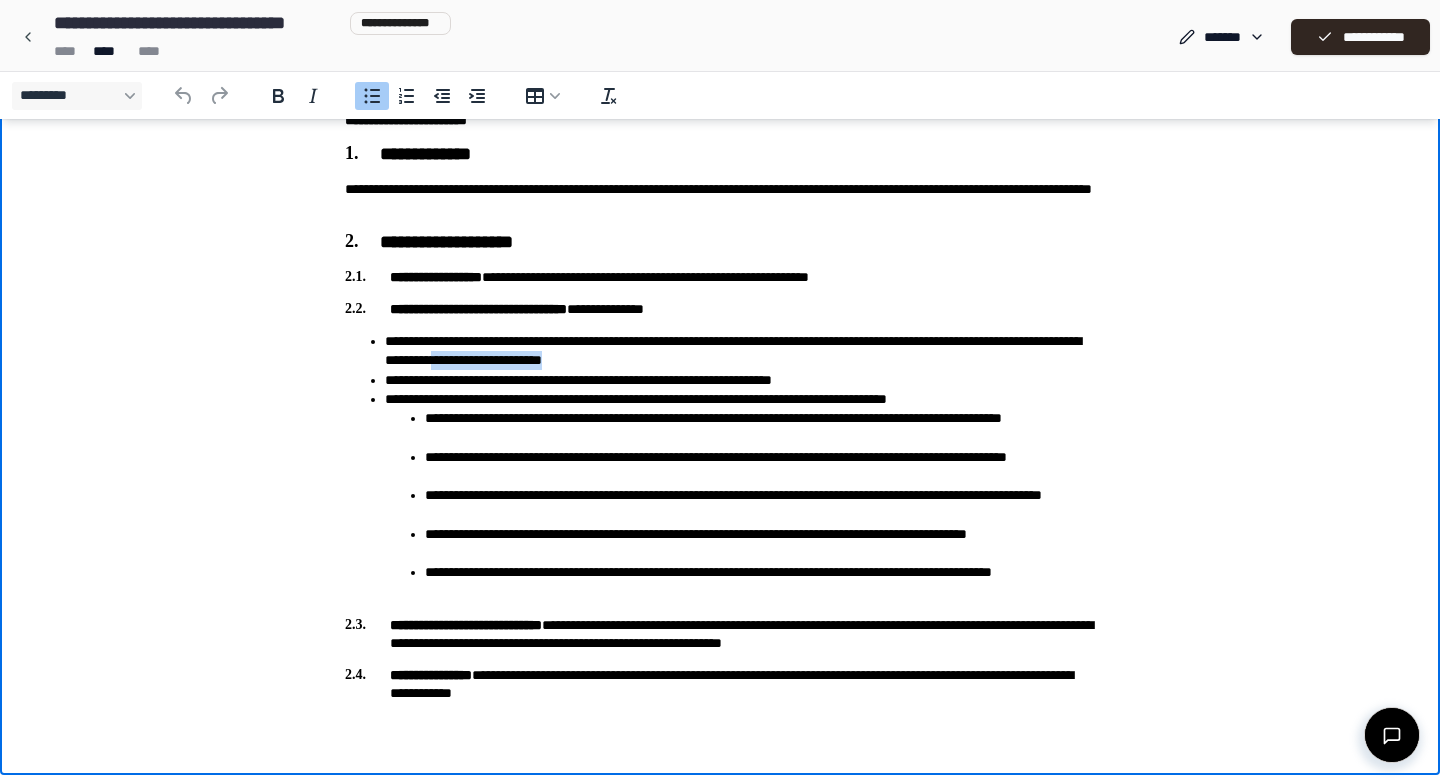 drag, startPoint x: 635, startPoint y: 361, endPoint x: 780, endPoint y: 365, distance: 145.05516 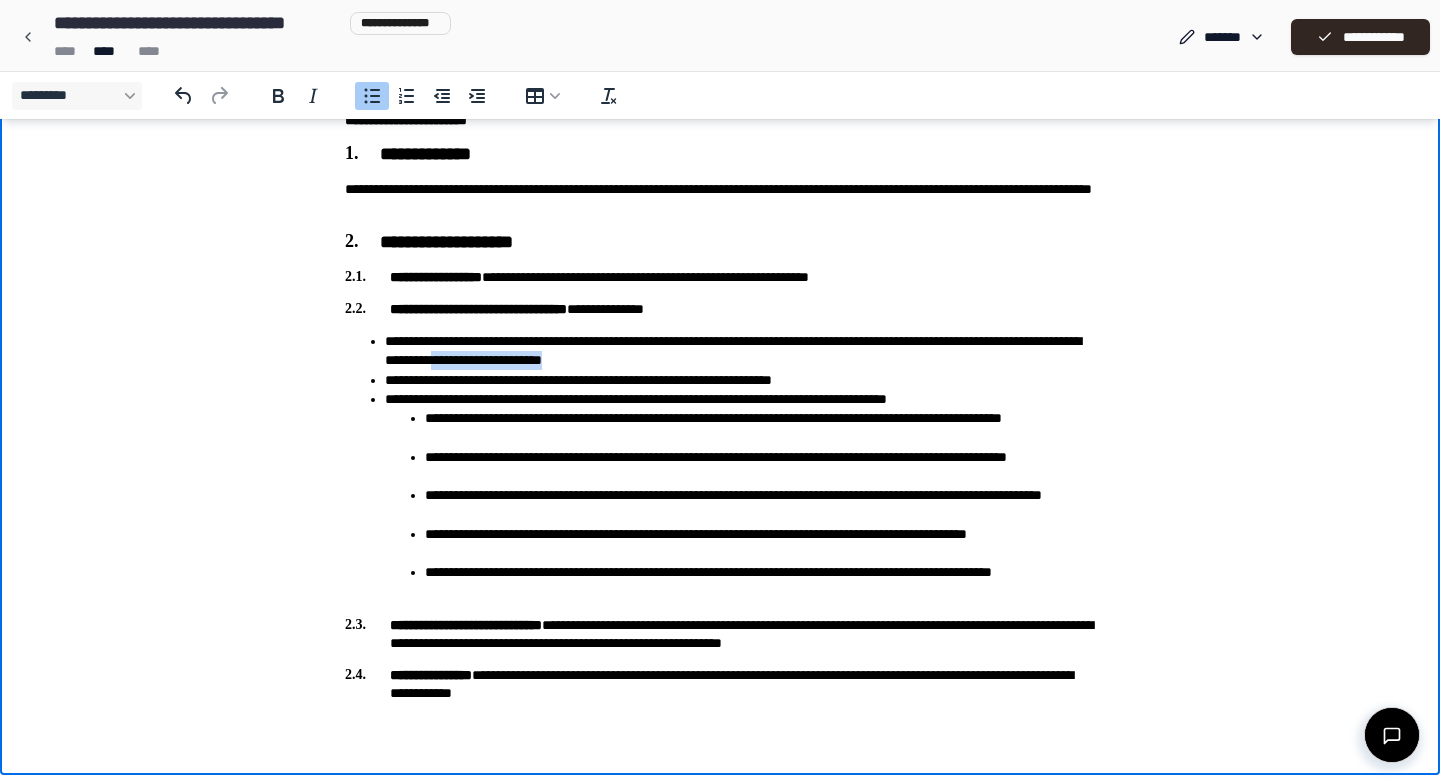 type 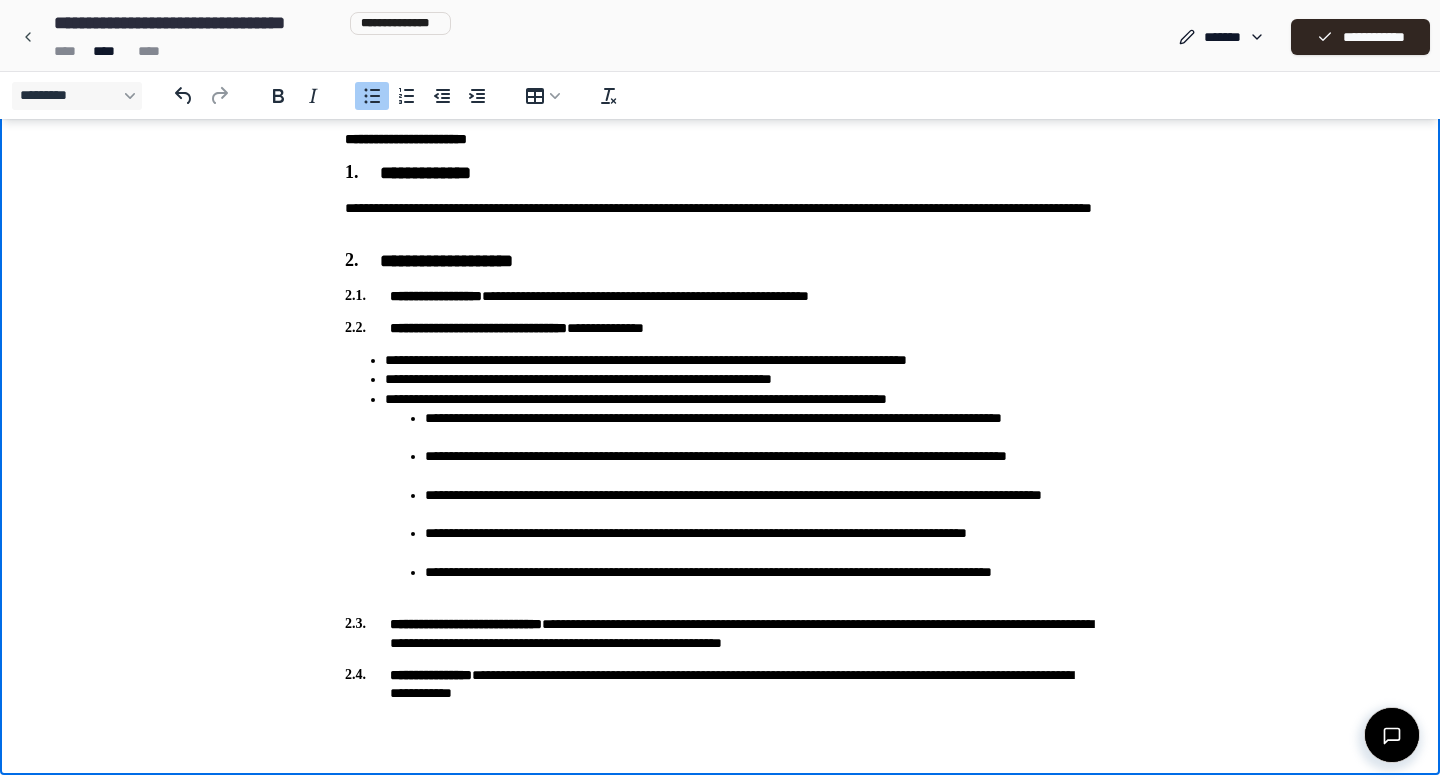 scroll, scrollTop: 431, scrollLeft: 0, axis: vertical 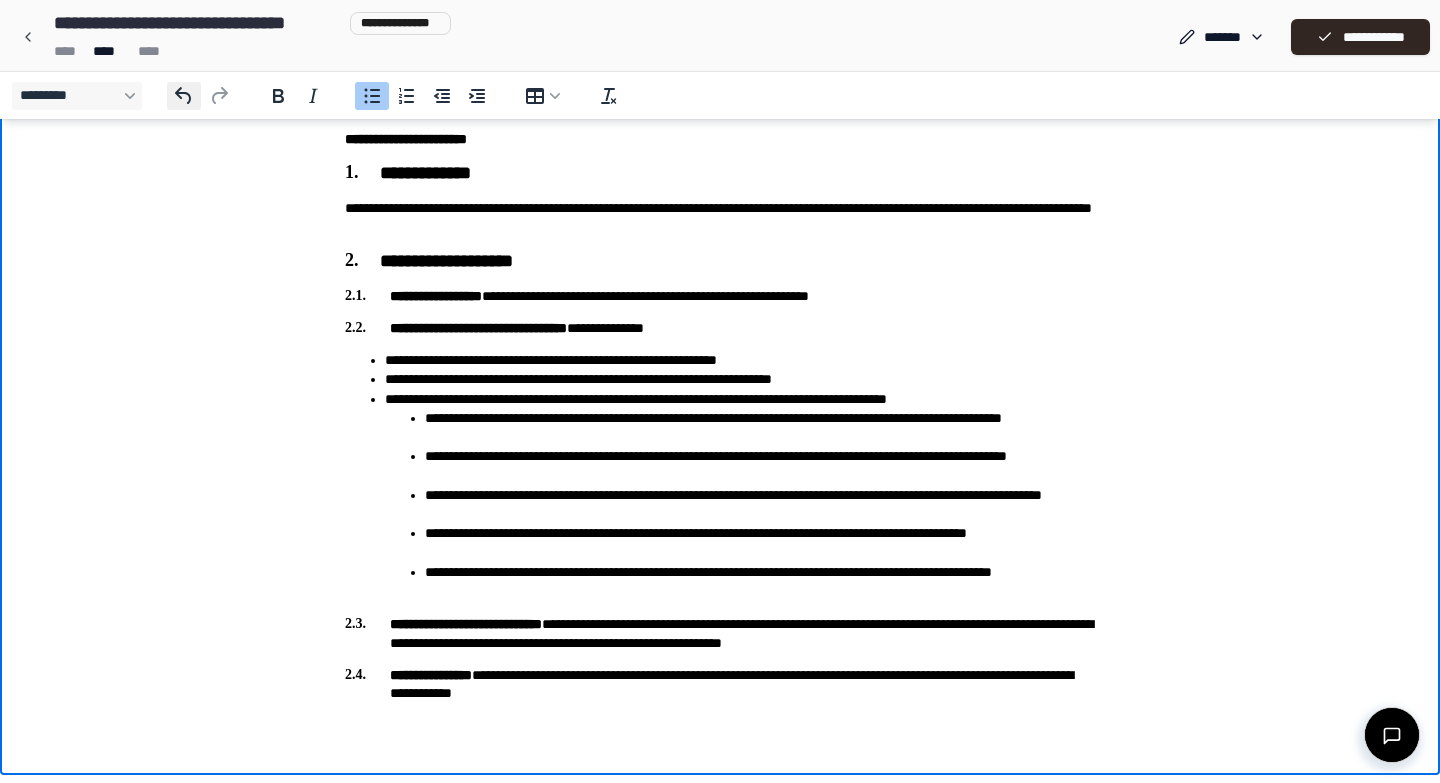 click 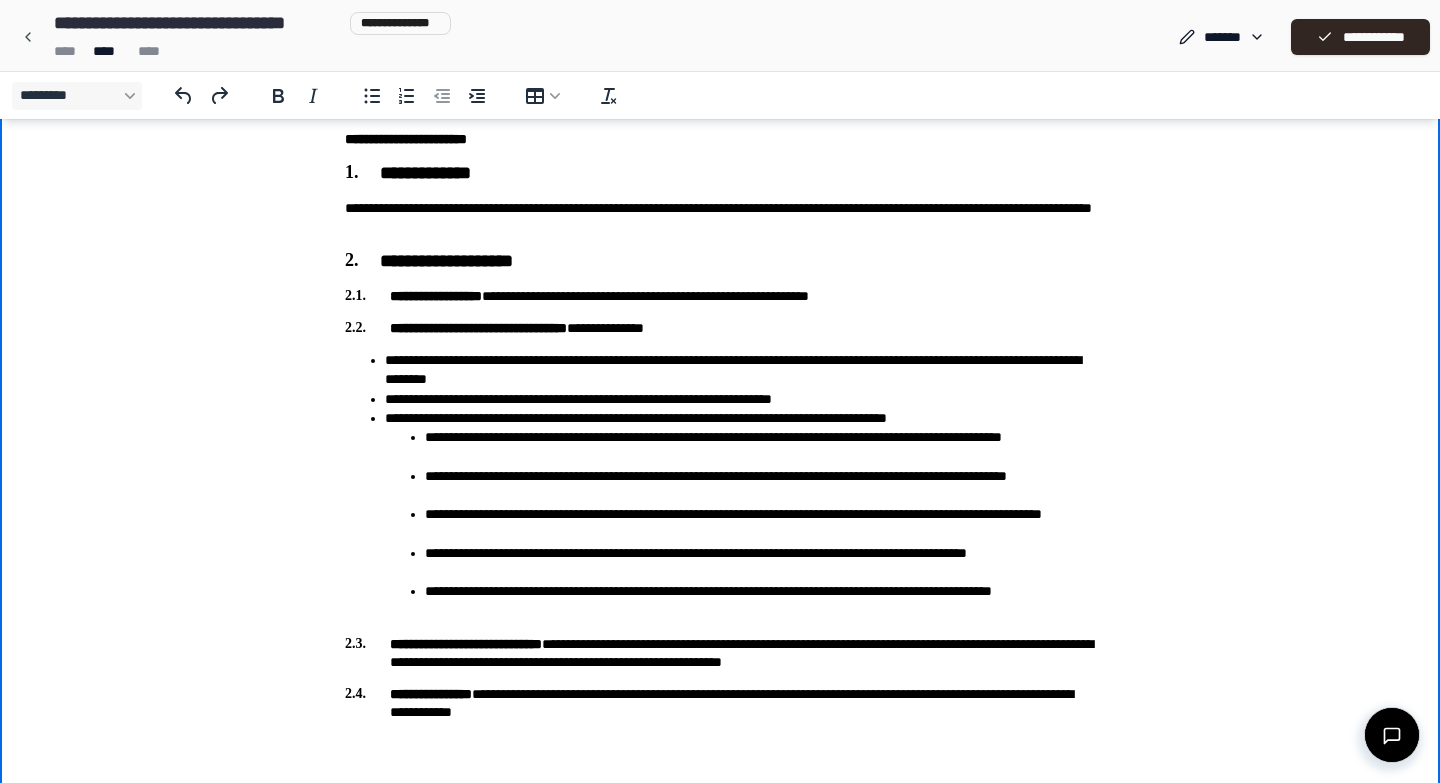 drag, startPoint x: 732, startPoint y: 662, endPoint x: 862, endPoint y: 662, distance: 130 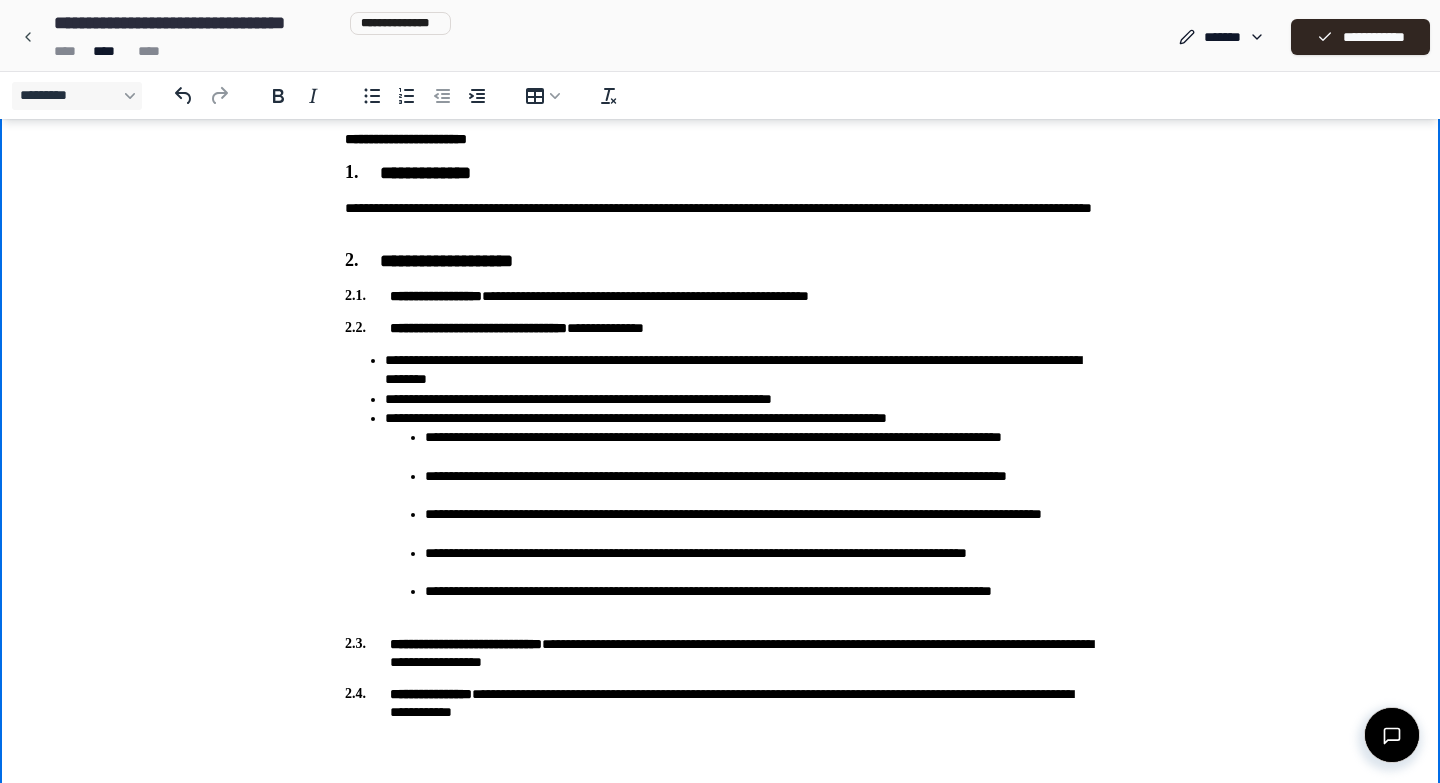 click on "**********" at bounding box center (720, 653) 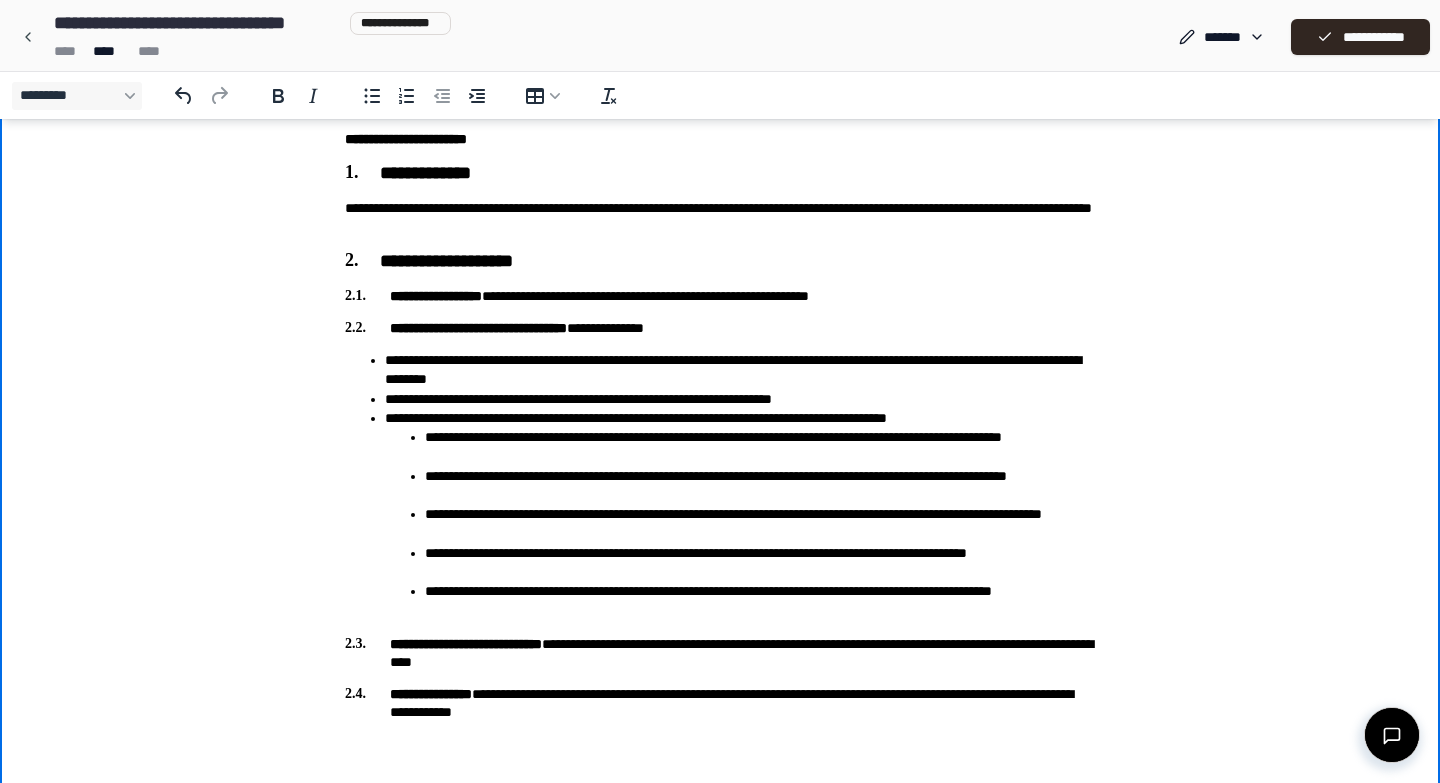 click on "**********" at bounding box center [720, 653] 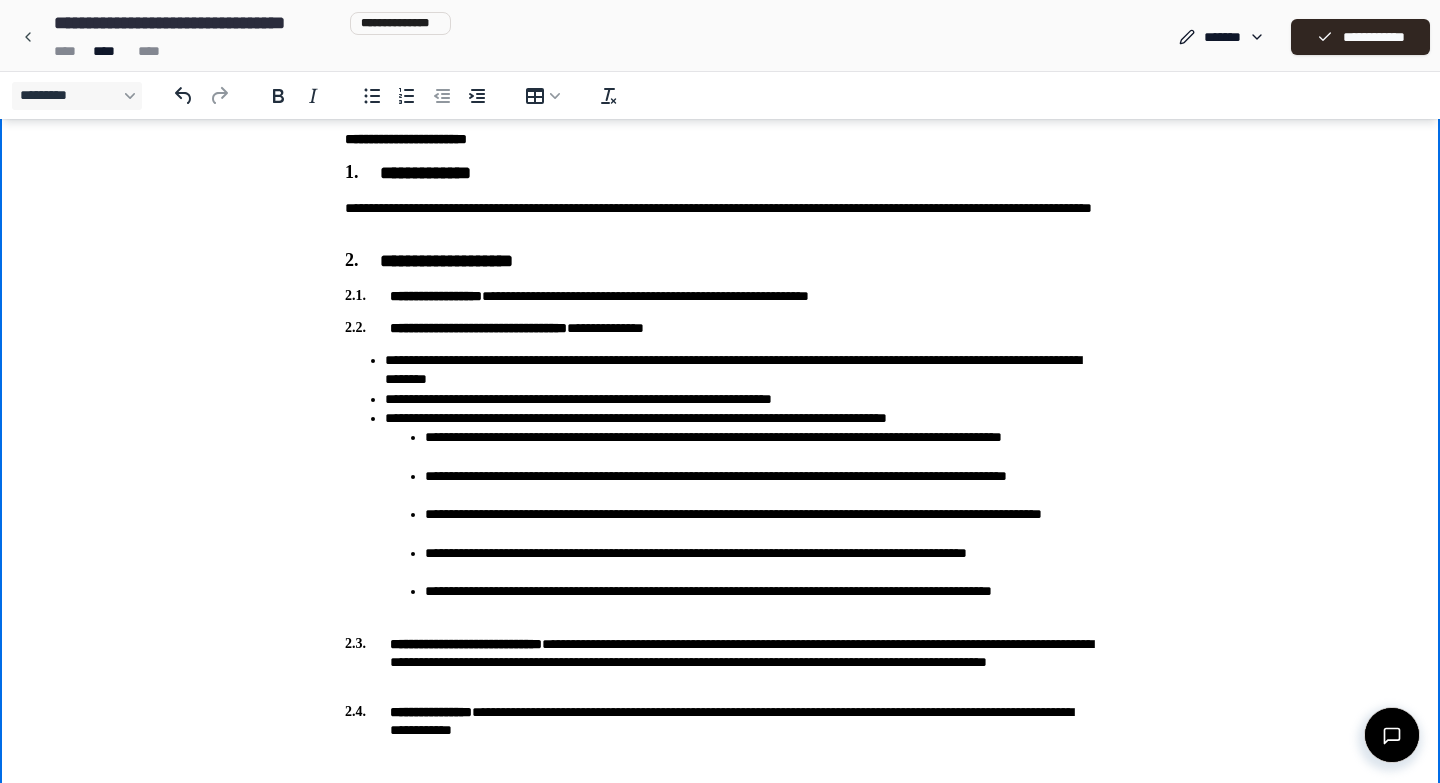 click on "**********" at bounding box center (720, 721) 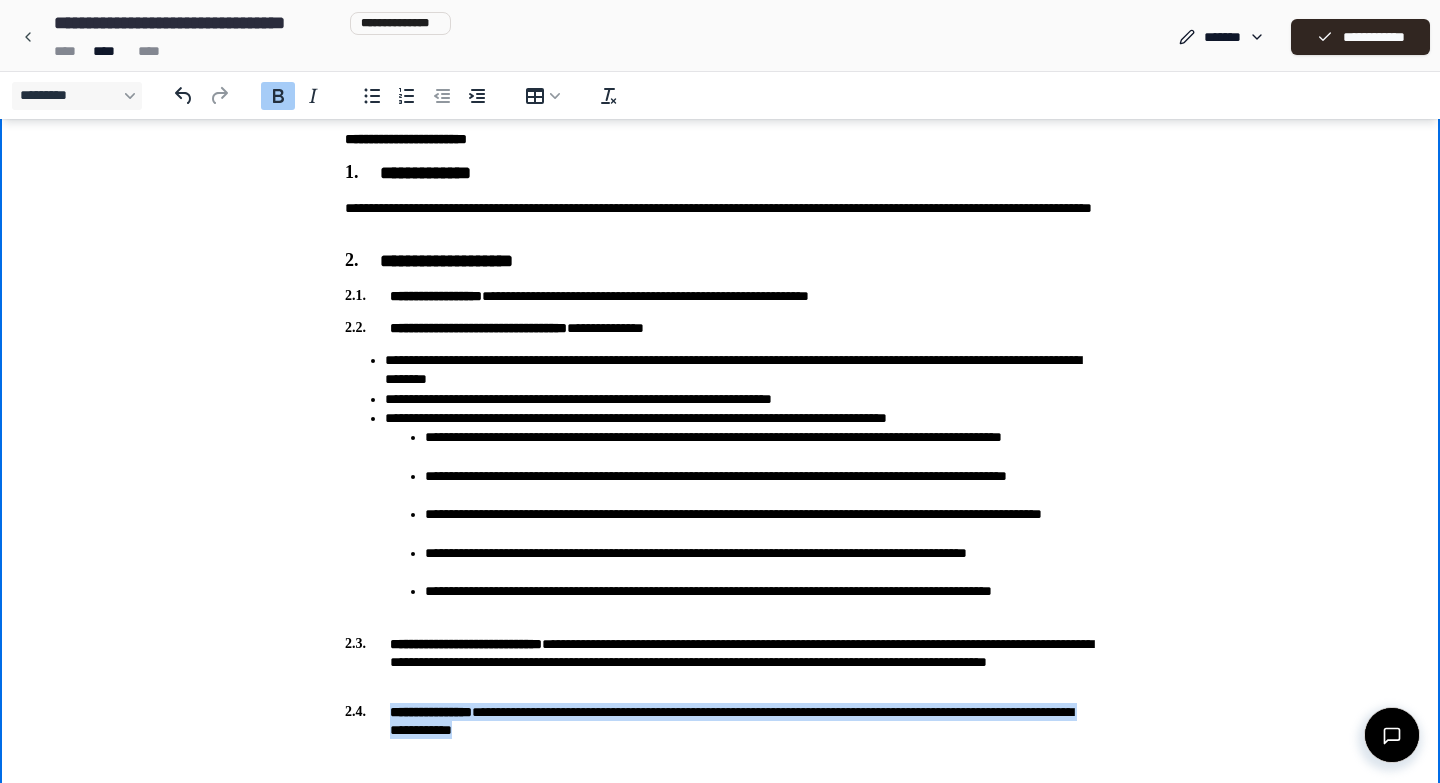 drag, startPoint x: 386, startPoint y: 712, endPoint x: 509, endPoint y: 747, distance: 127.88276 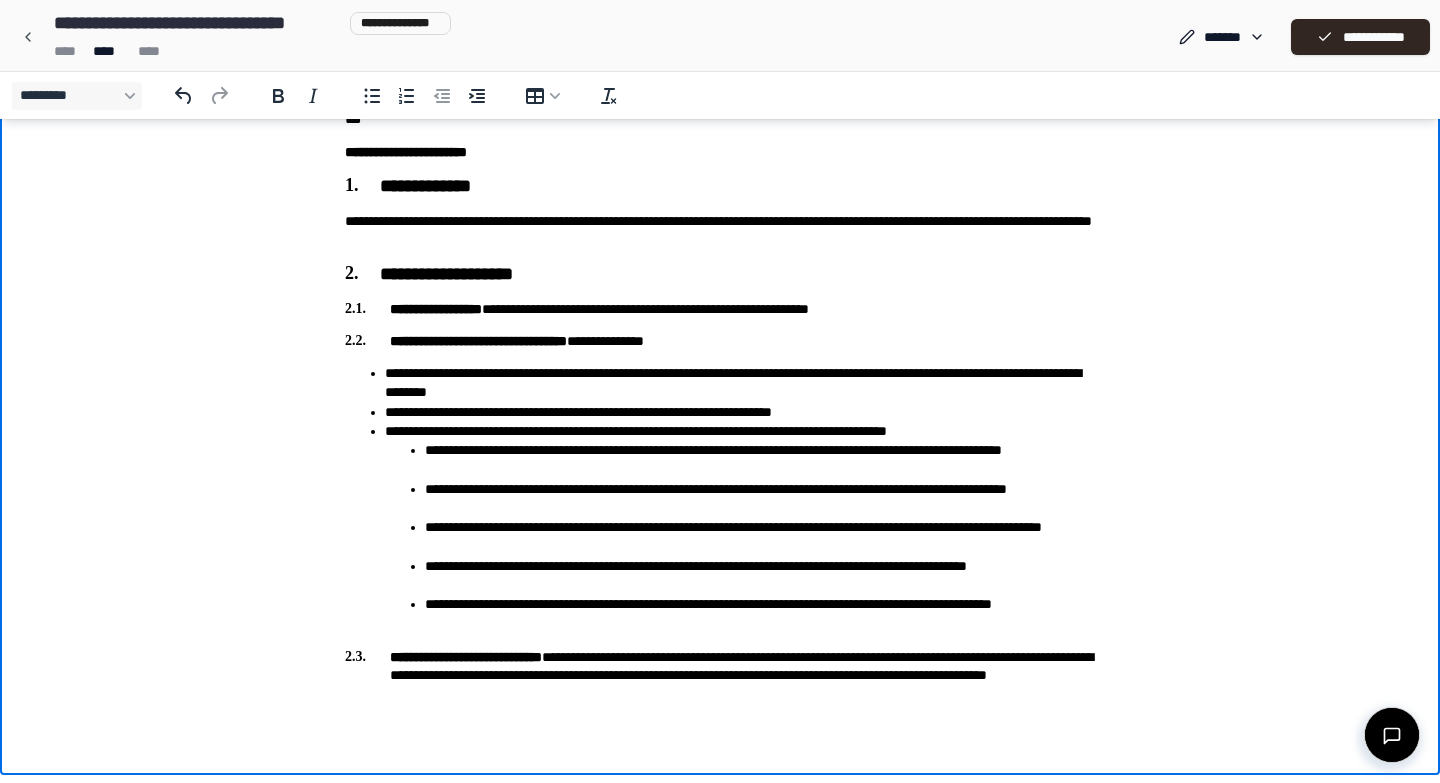 scroll, scrollTop: 418, scrollLeft: 0, axis: vertical 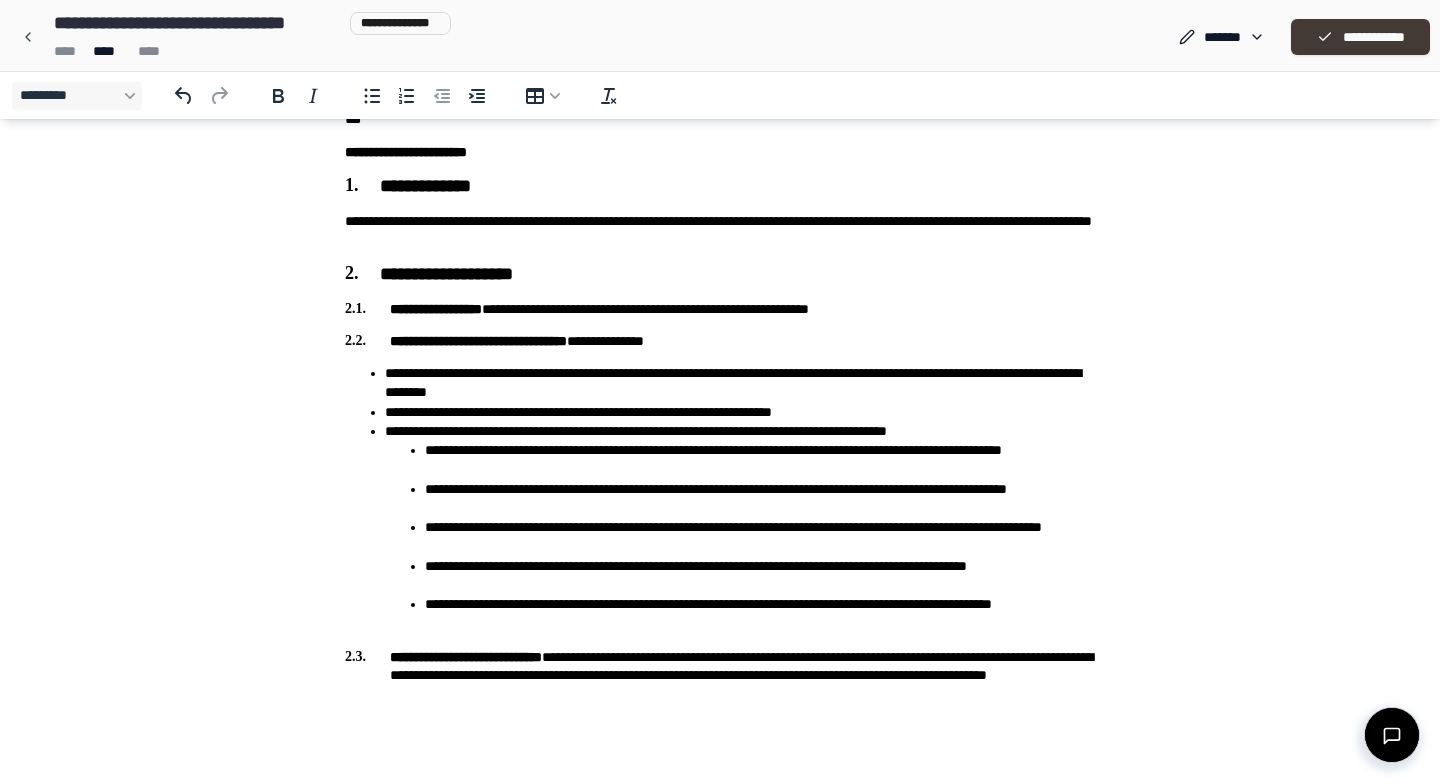 click on "**********" at bounding box center (1360, 37) 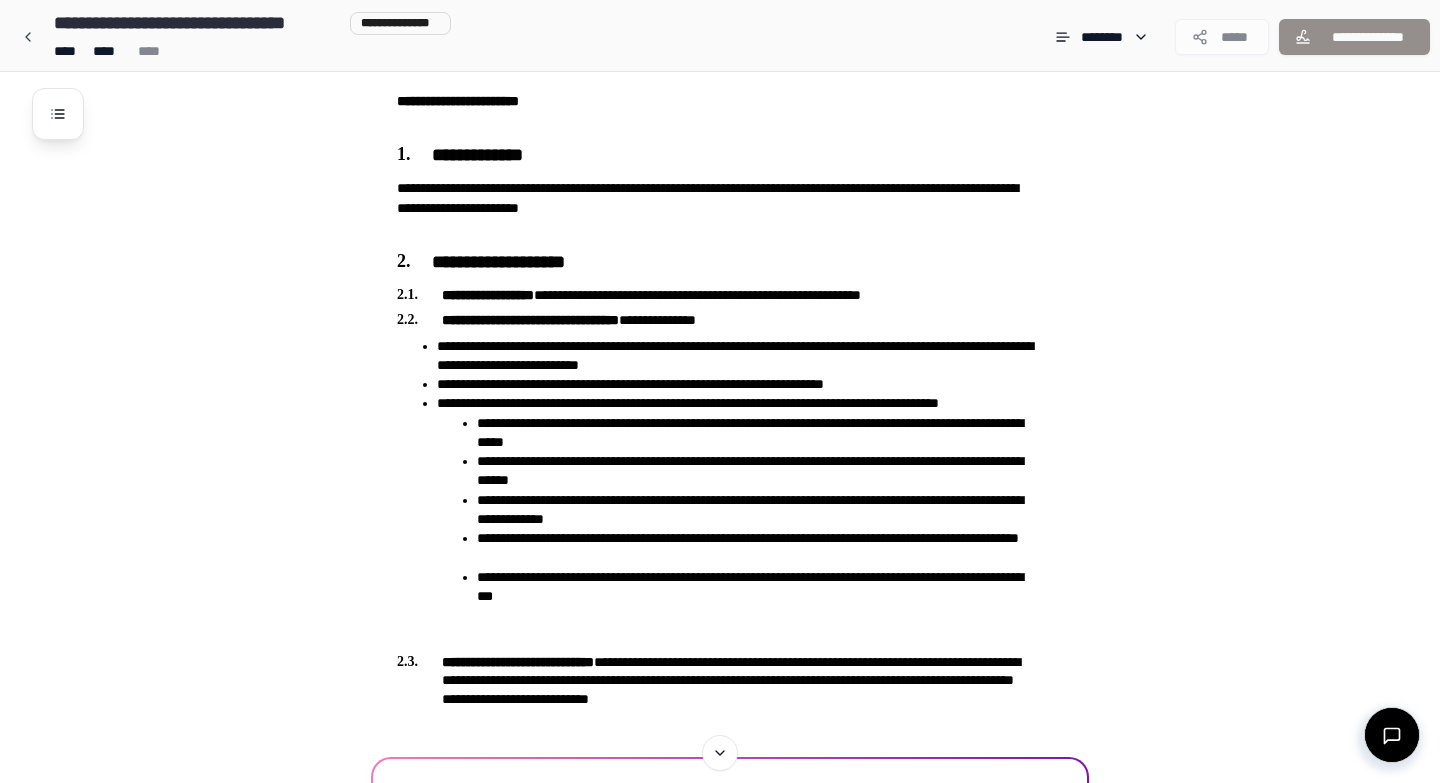 click on "**********" at bounding box center (746, 332) 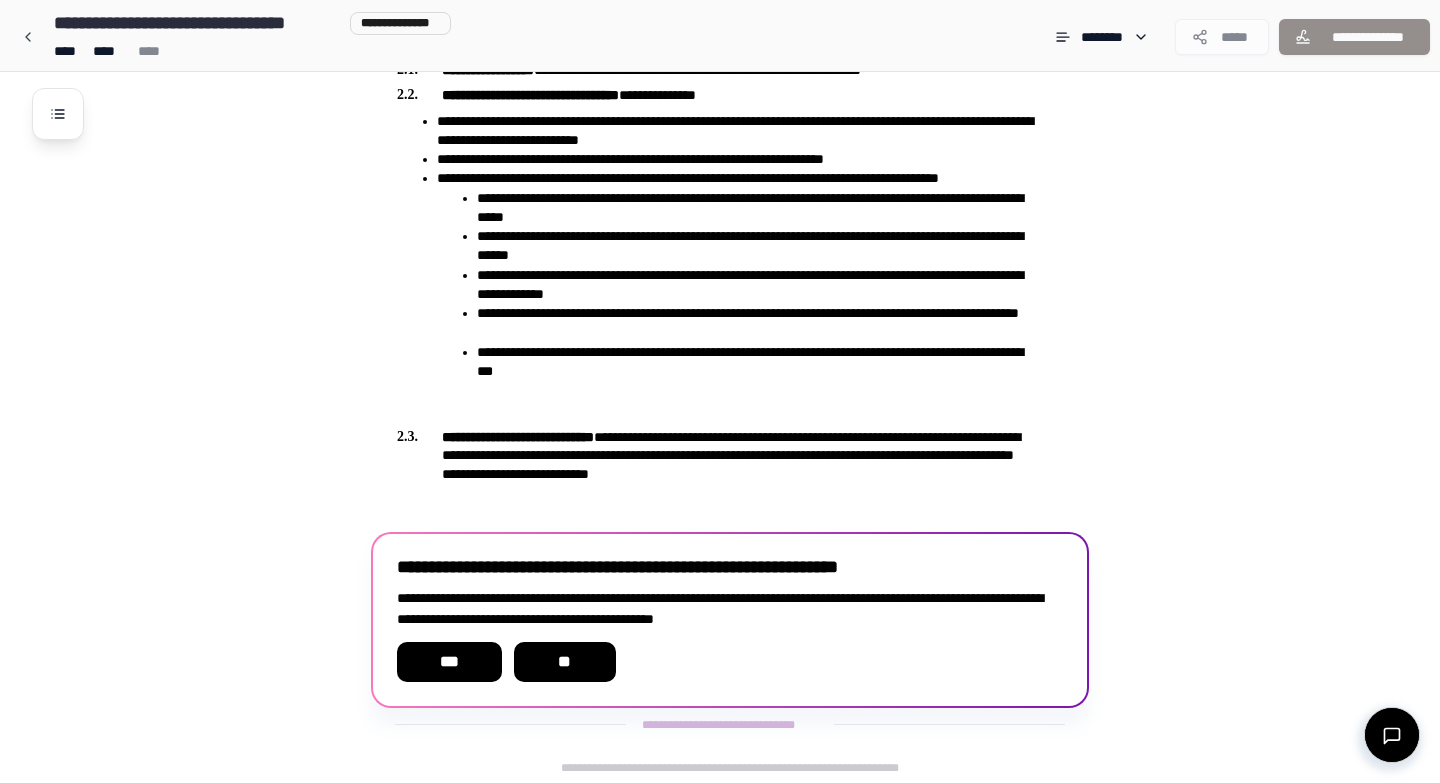 scroll, scrollTop: 645, scrollLeft: 0, axis: vertical 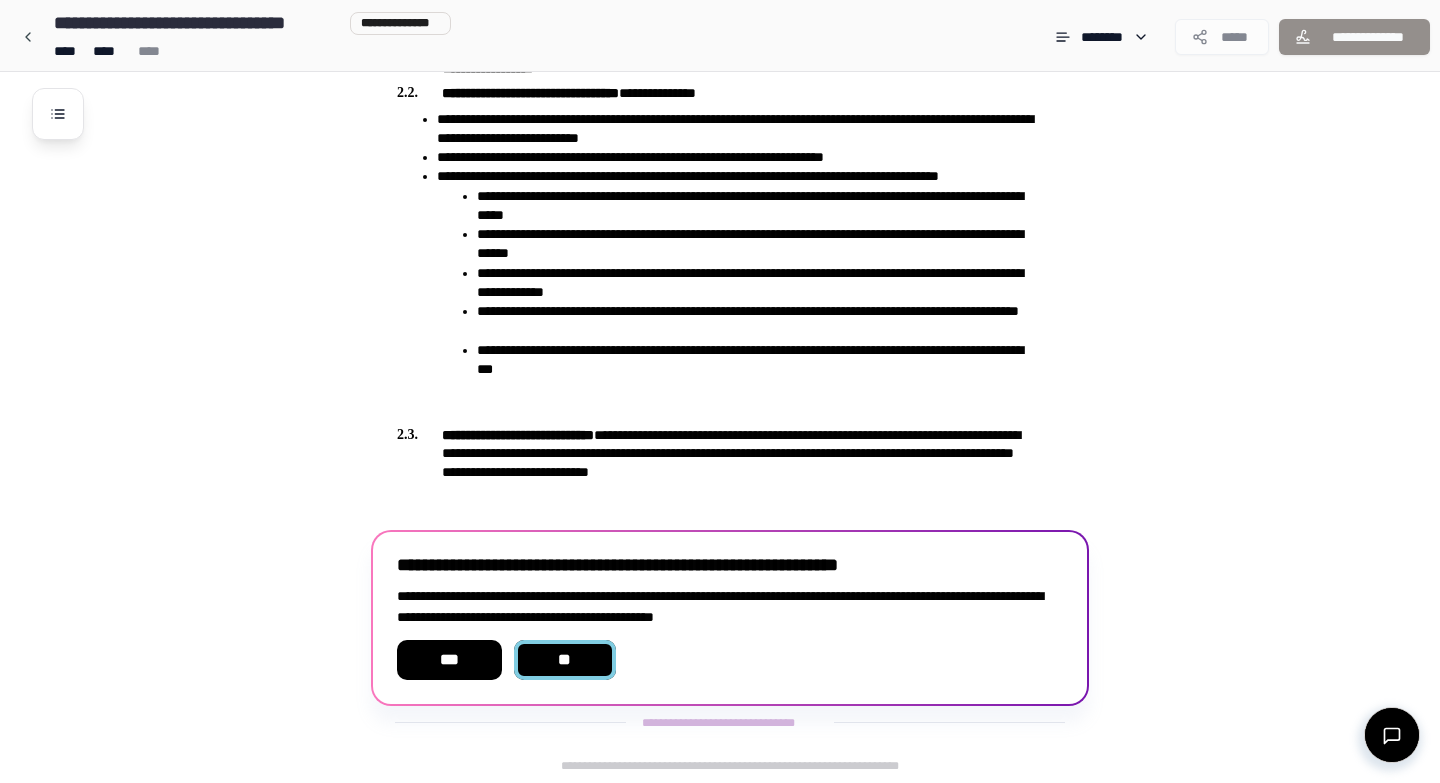 click on "**" at bounding box center [565, 660] 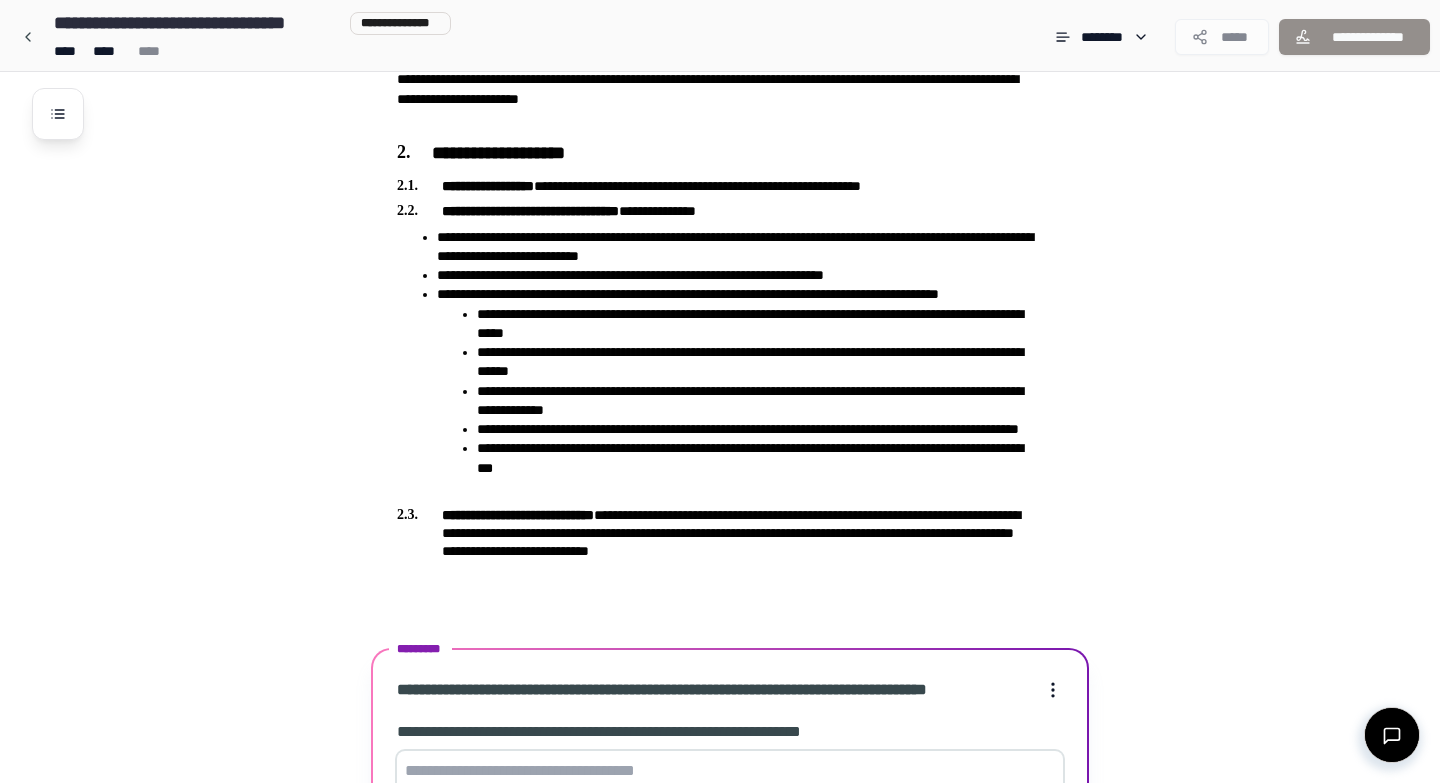 scroll, scrollTop: 1043, scrollLeft: 0, axis: vertical 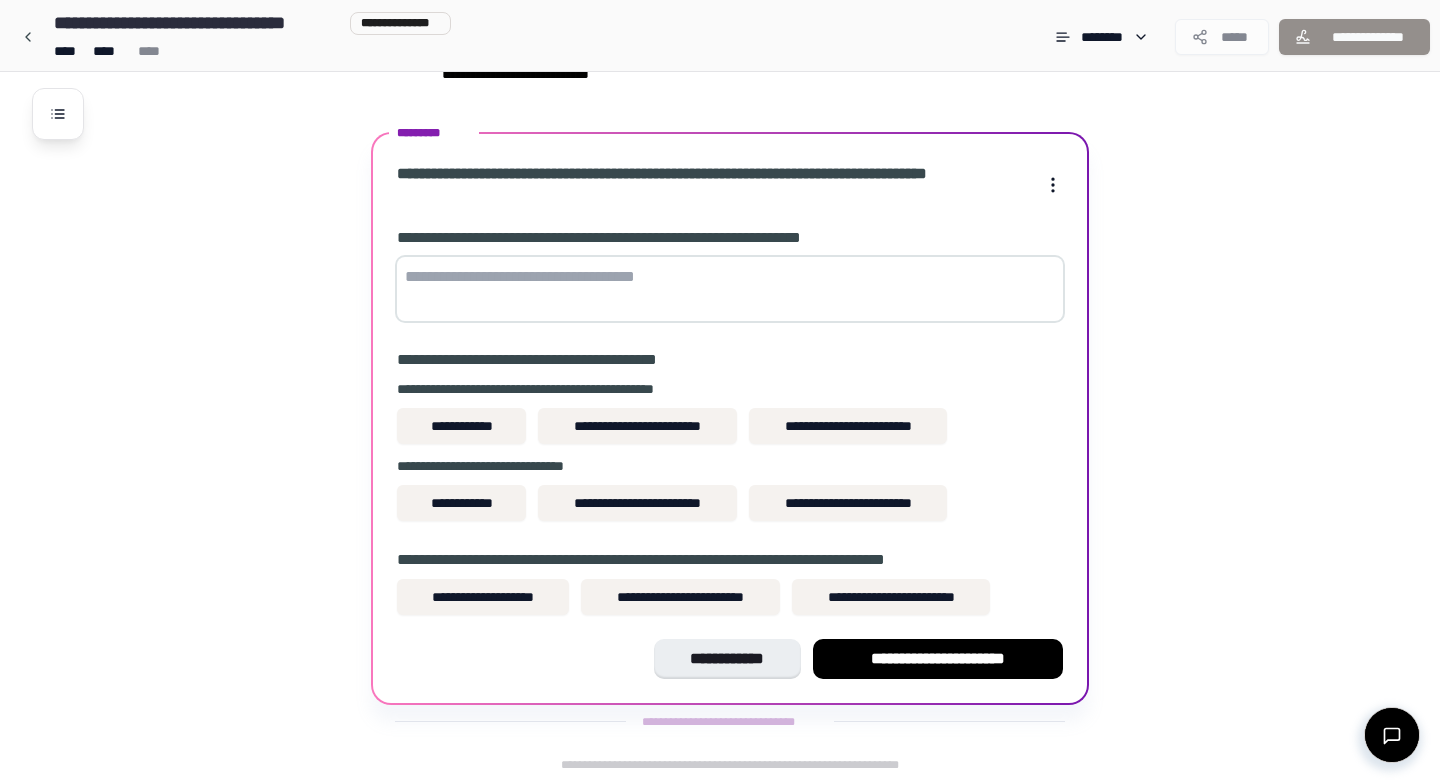 click at bounding box center [730, 289] 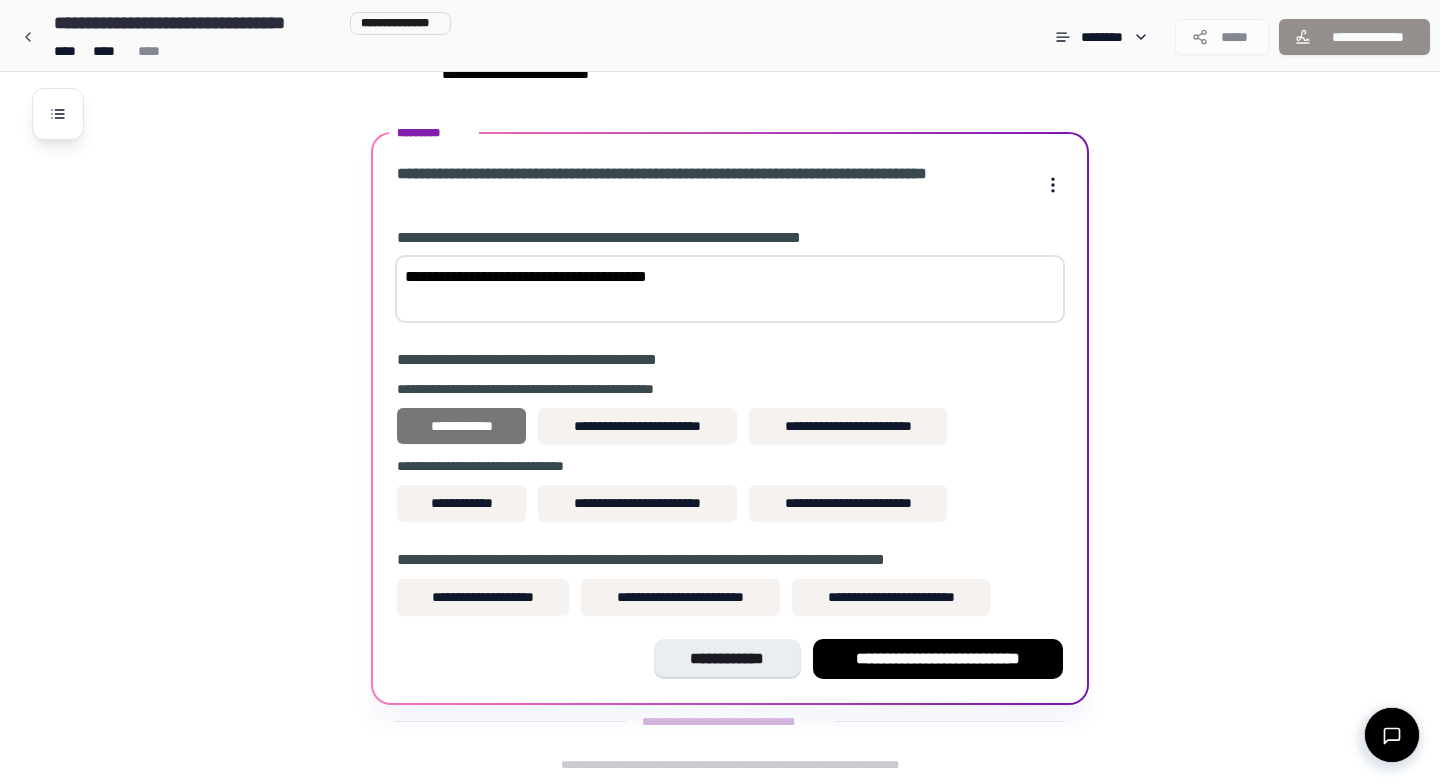 type on "**********" 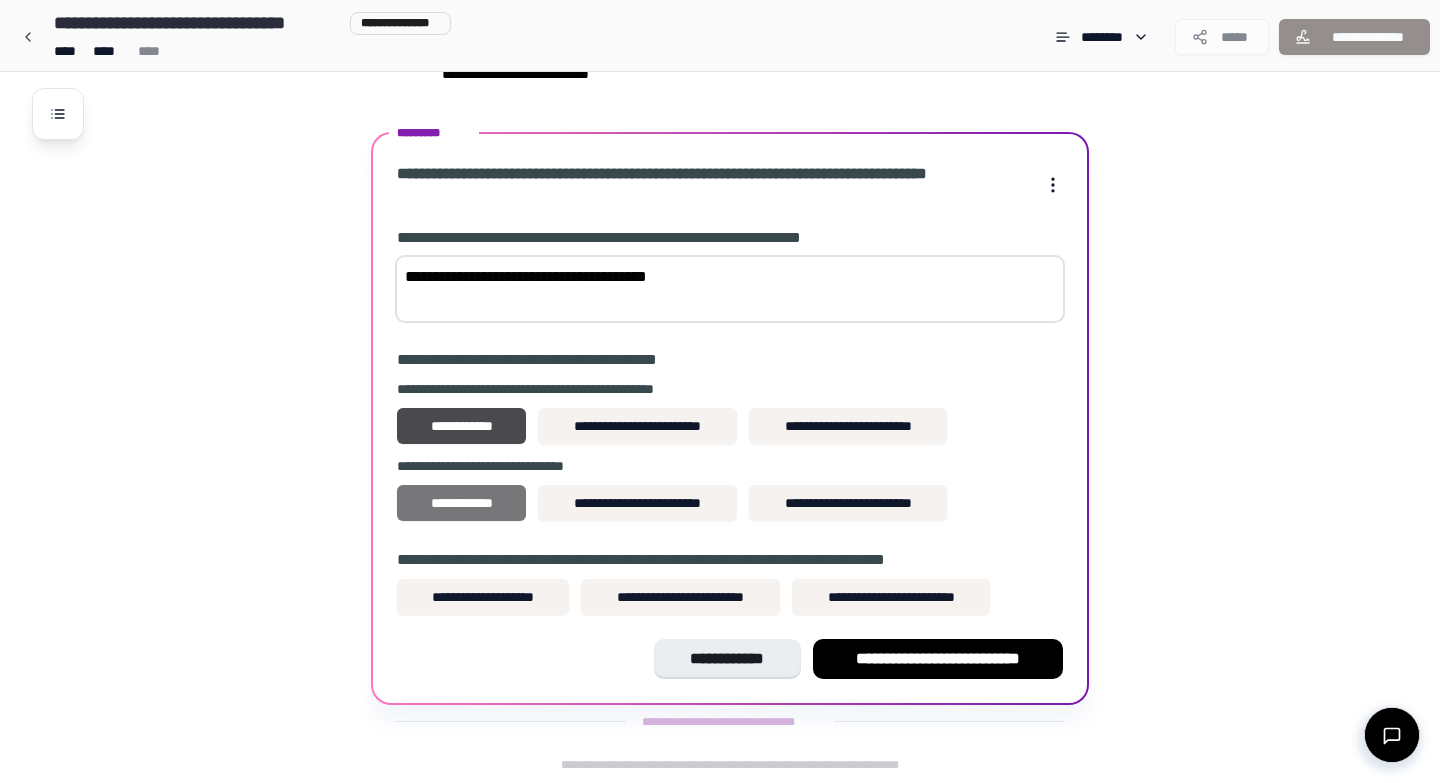 click on "**********" at bounding box center [461, 503] 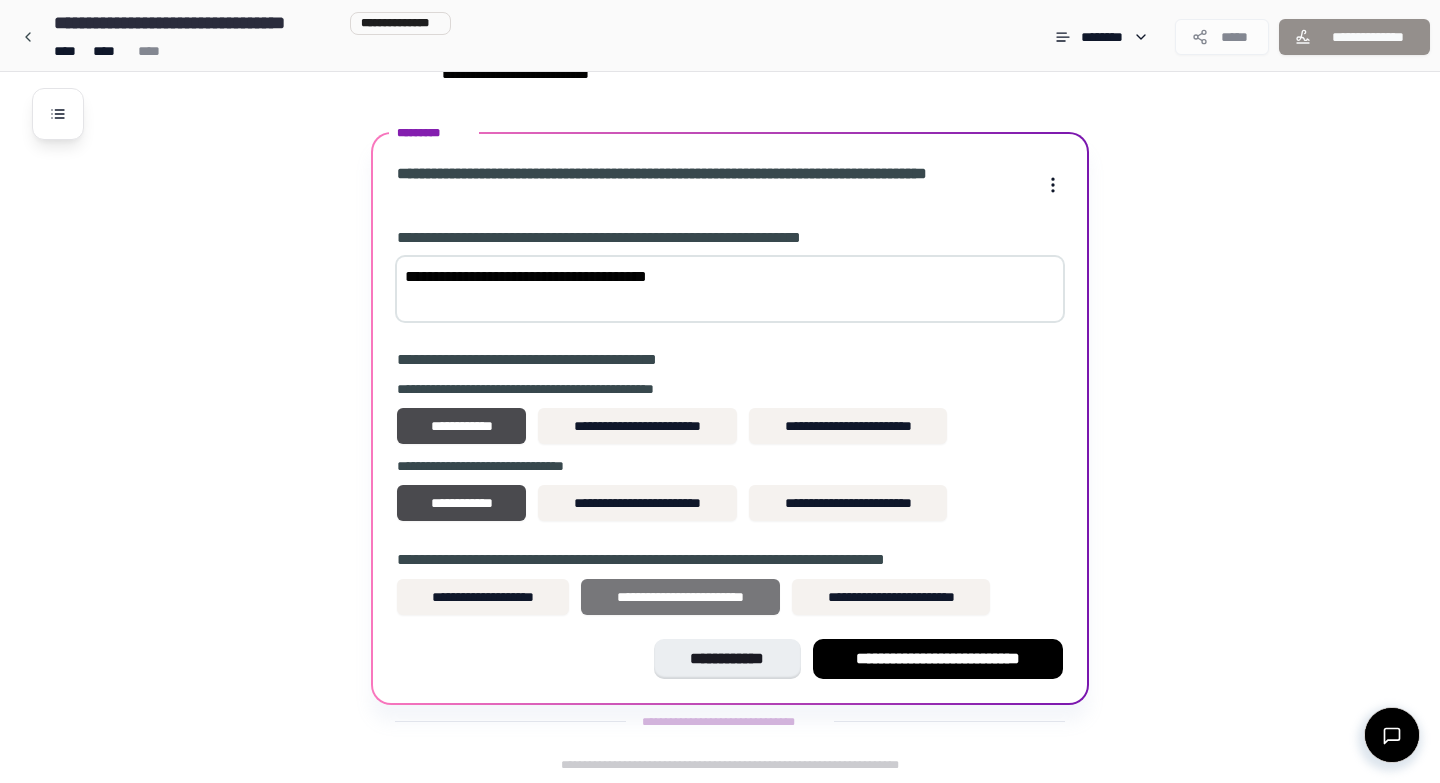 click on "**********" at bounding box center [680, 597] 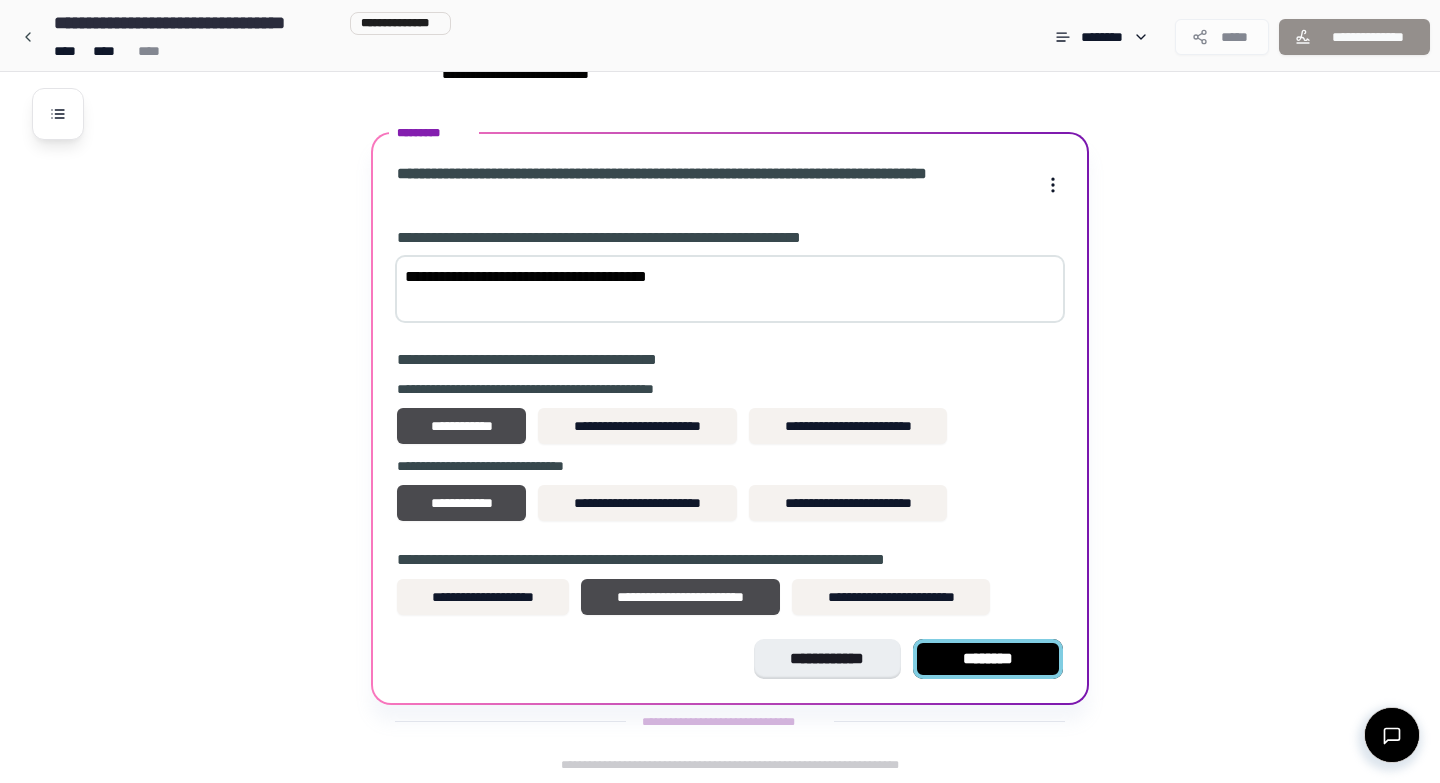 click on "********" at bounding box center (988, 659) 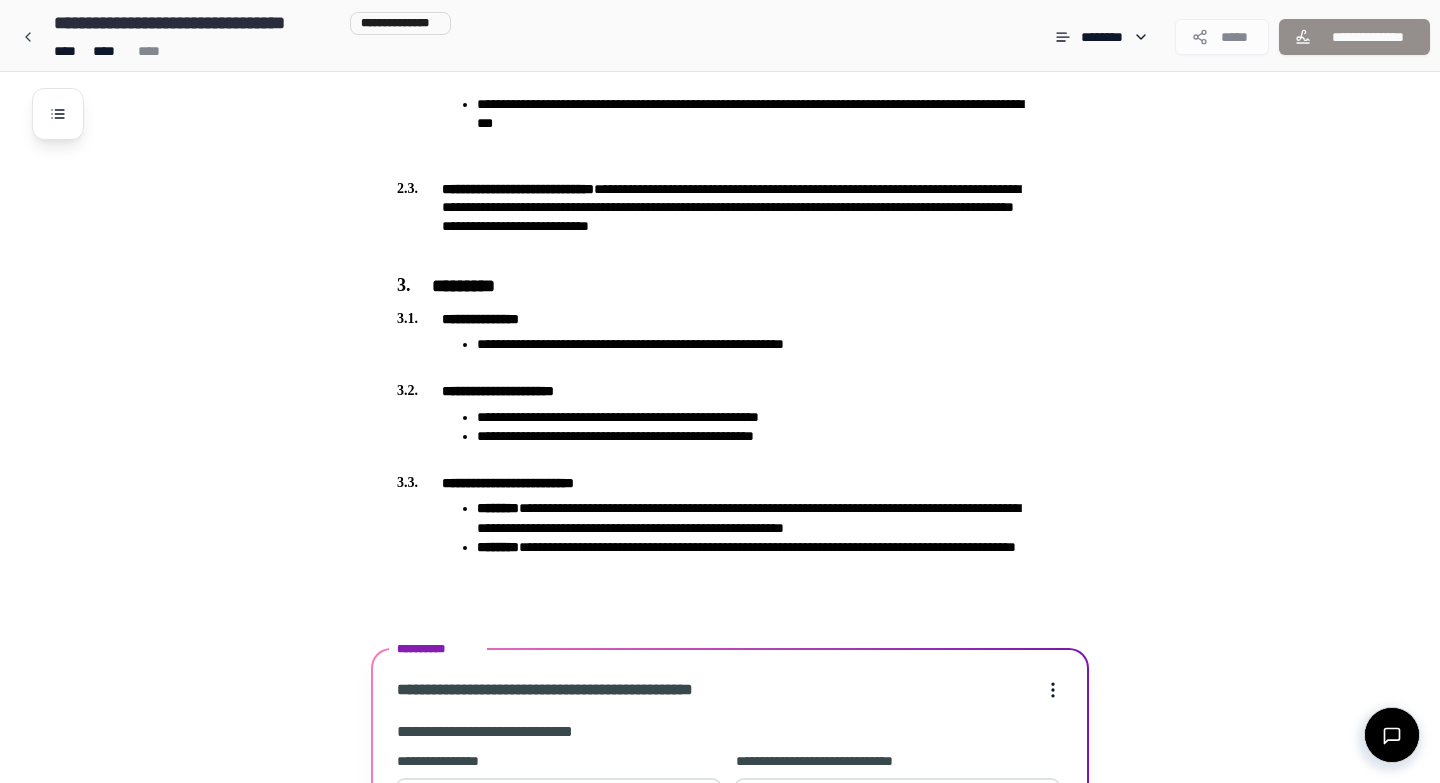 scroll, scrollTop: 1296, scrollLeft: 0, axis: vertical 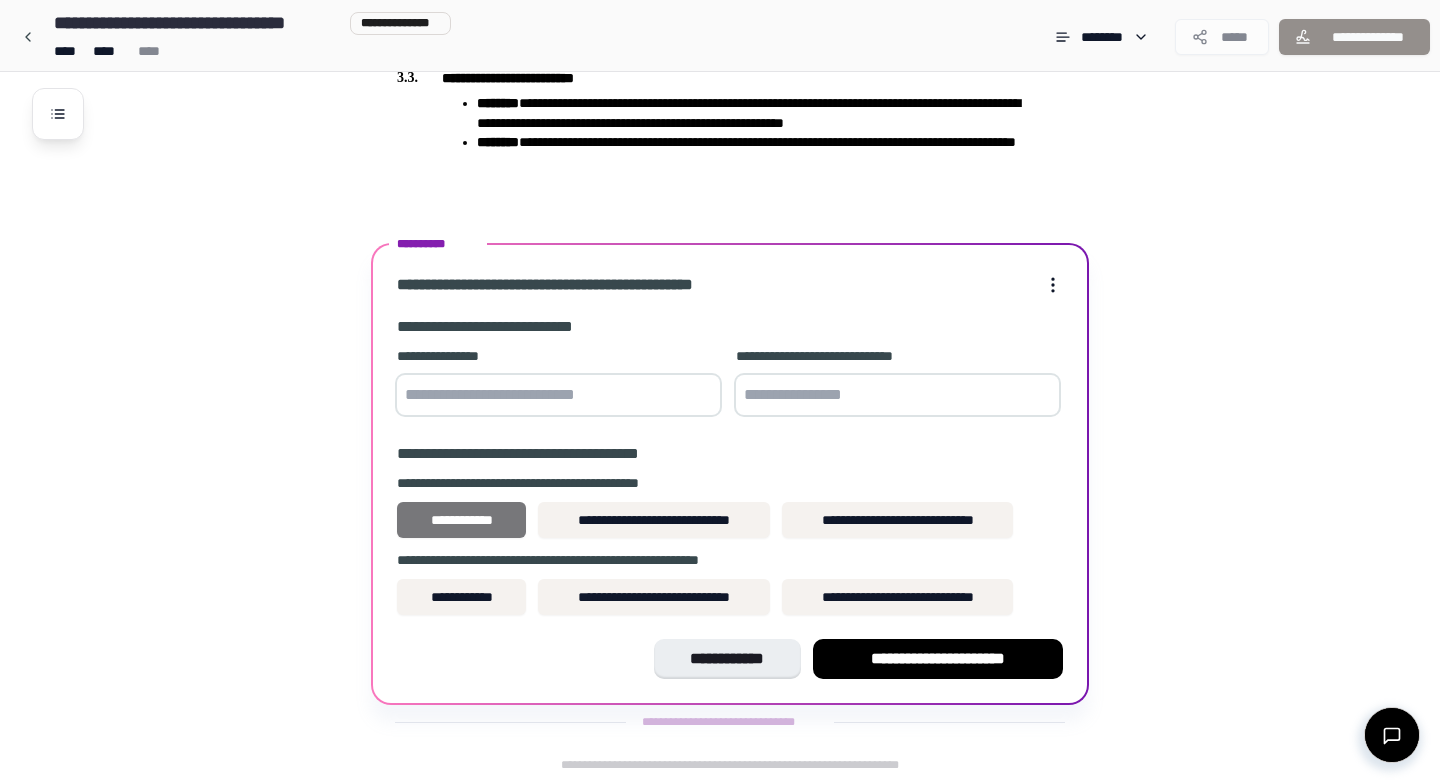 click on "**********" at bounding box center [461, 520] 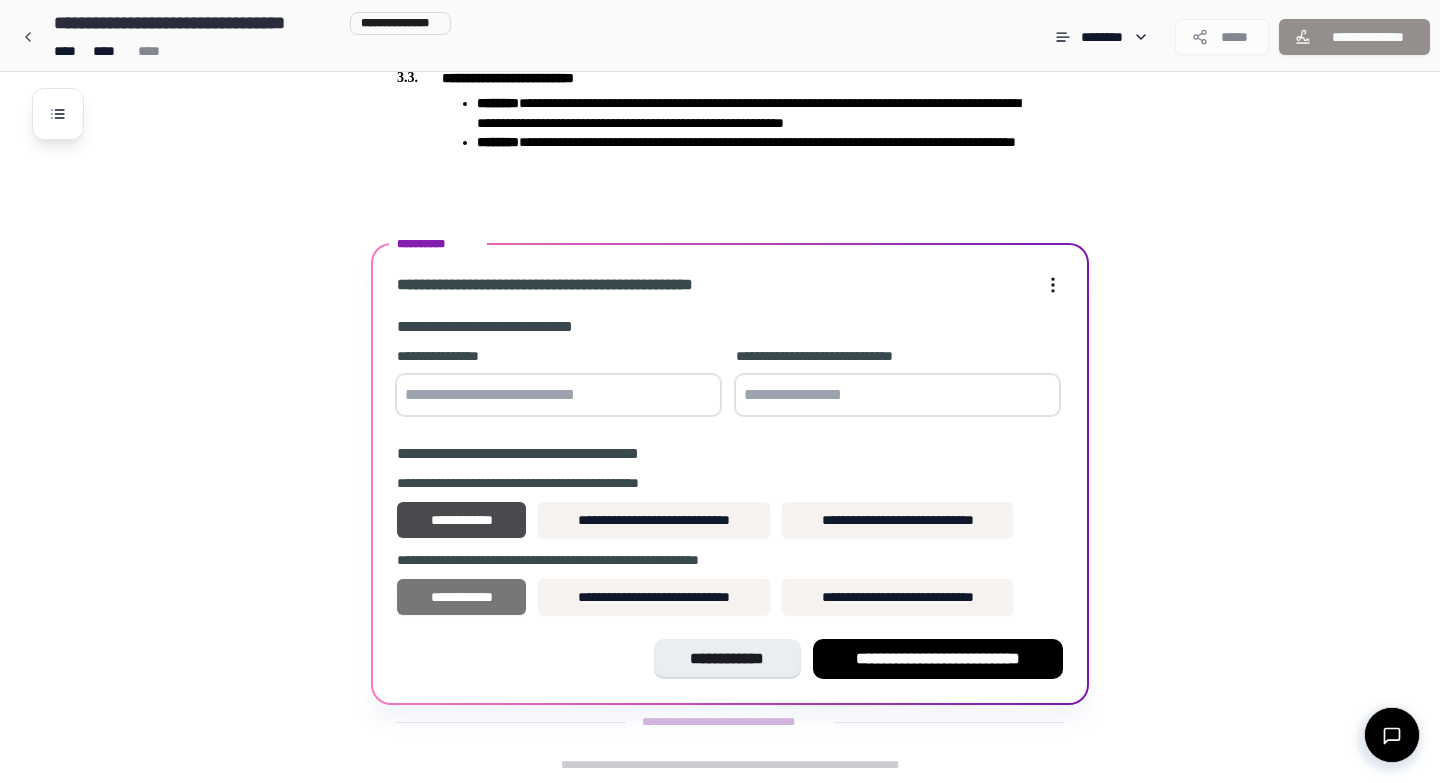click on "**********" at bounding box center [461, 597] 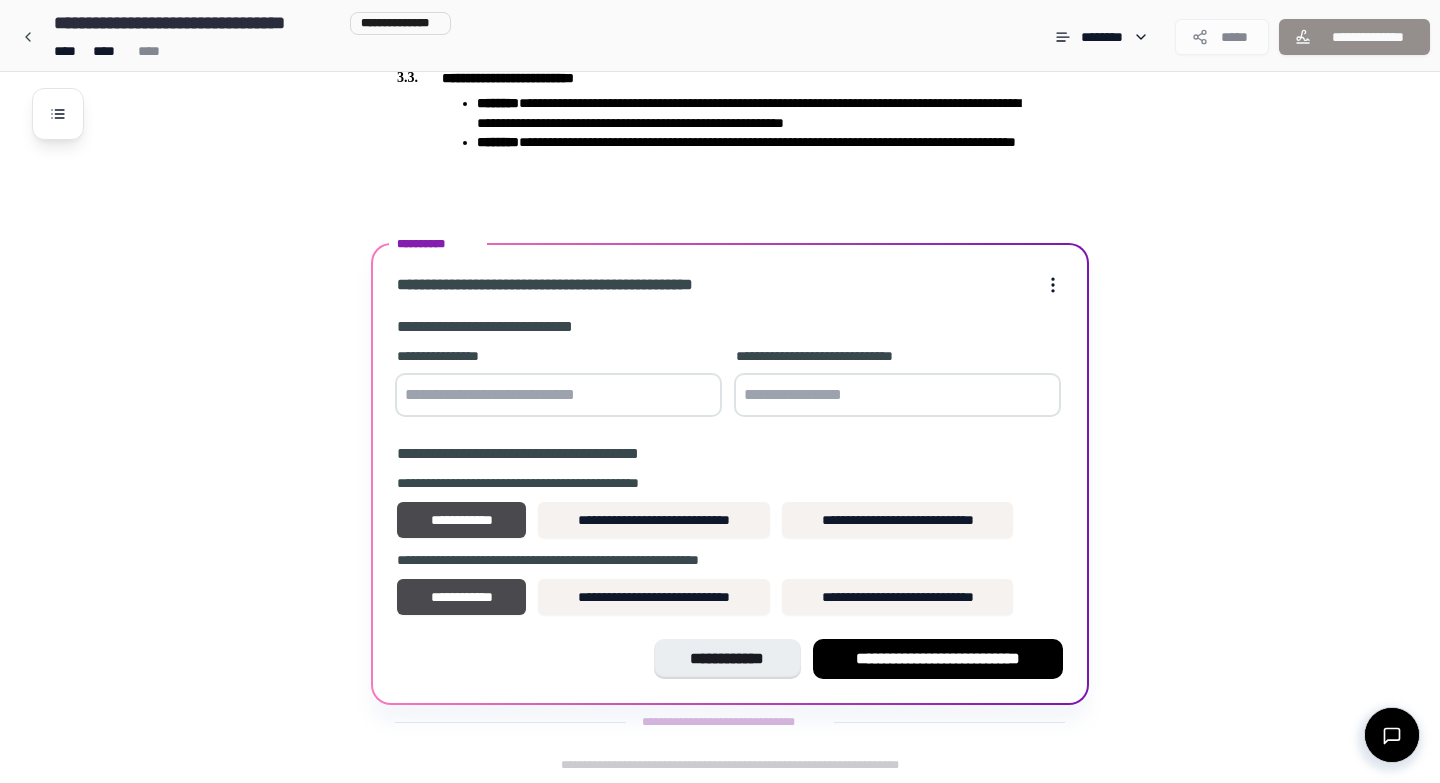 click at bounding box center [558, 395] 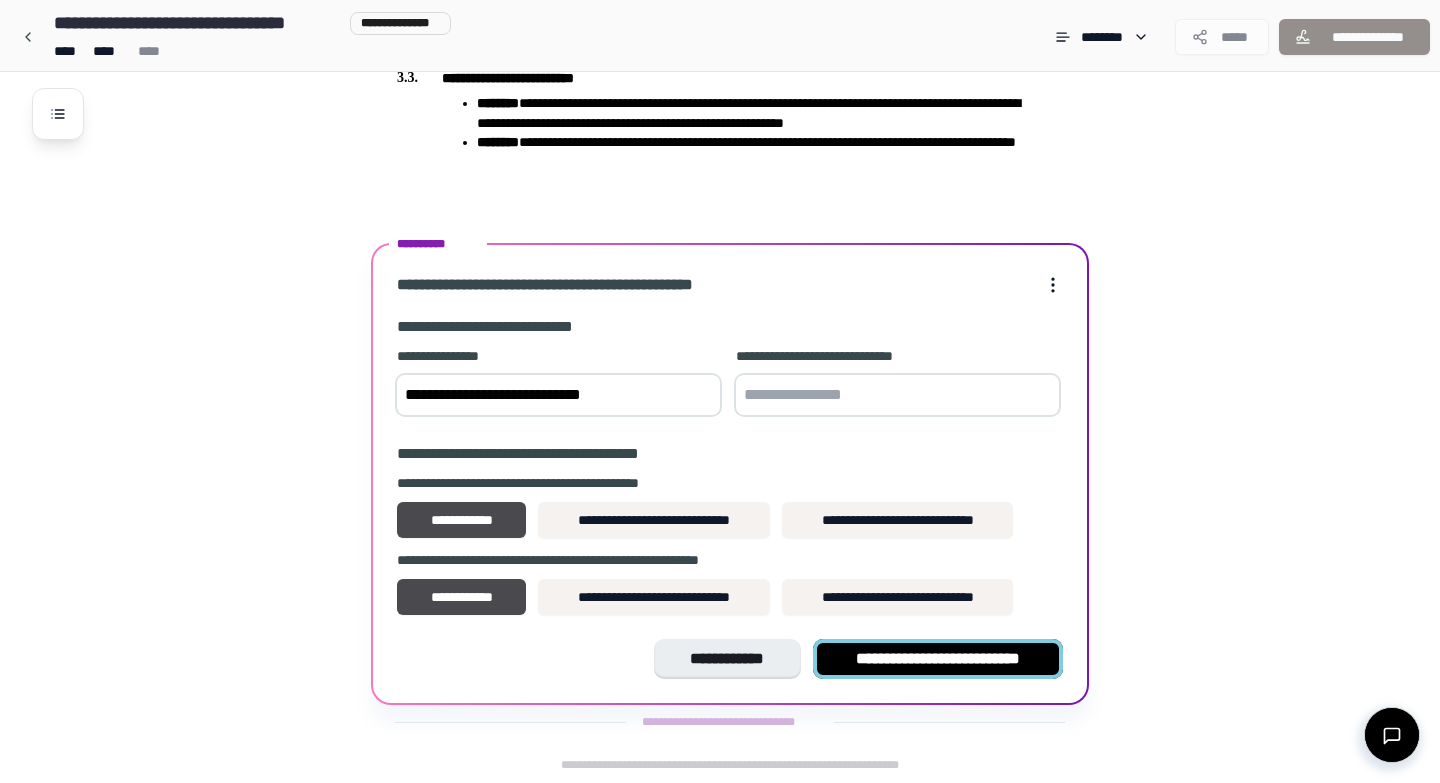 type on "**********" 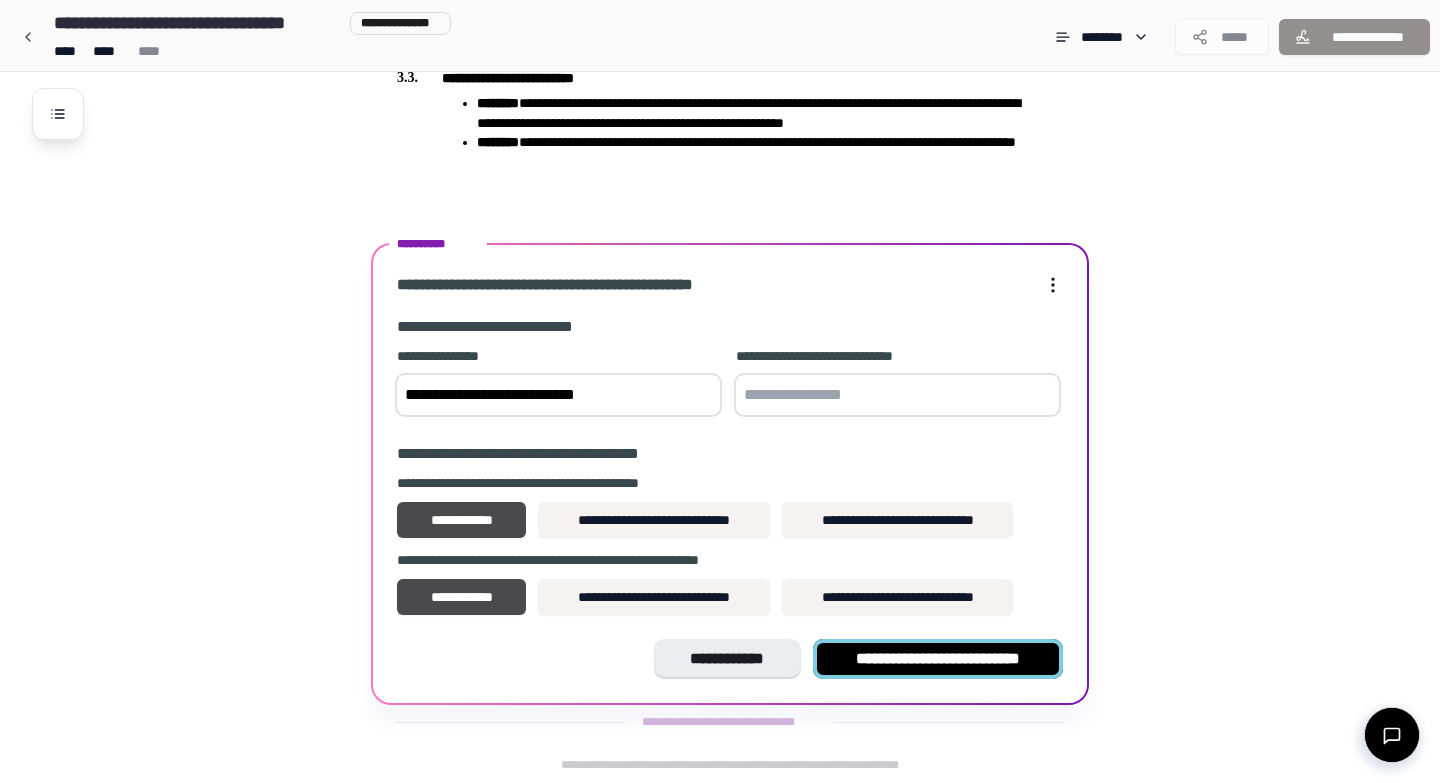 click on "**********" at bounding box center [938, 659] 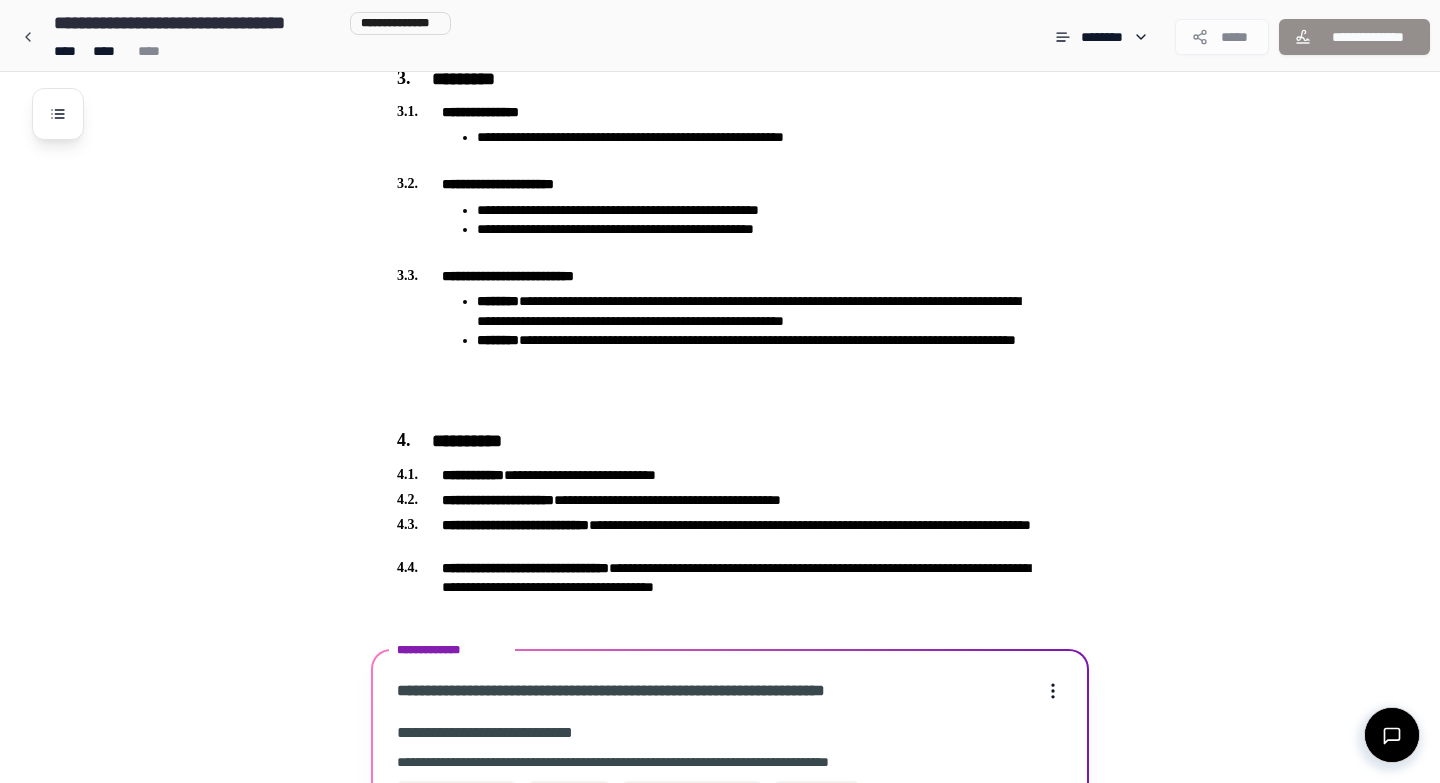 scroll, scrollTop: 1492, scrollLeft: 0, axis: vertical 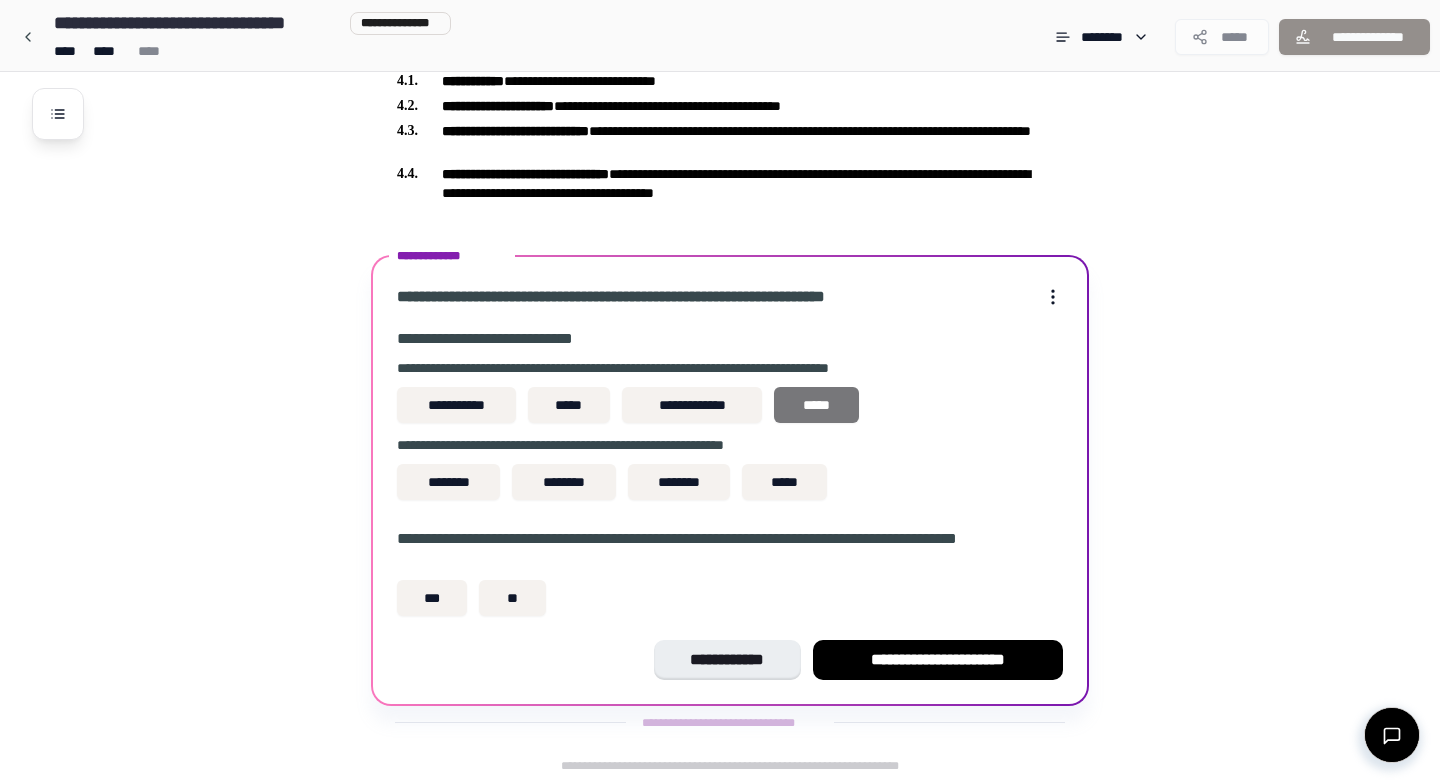 click on "*****" at bounding box center [816, 405] 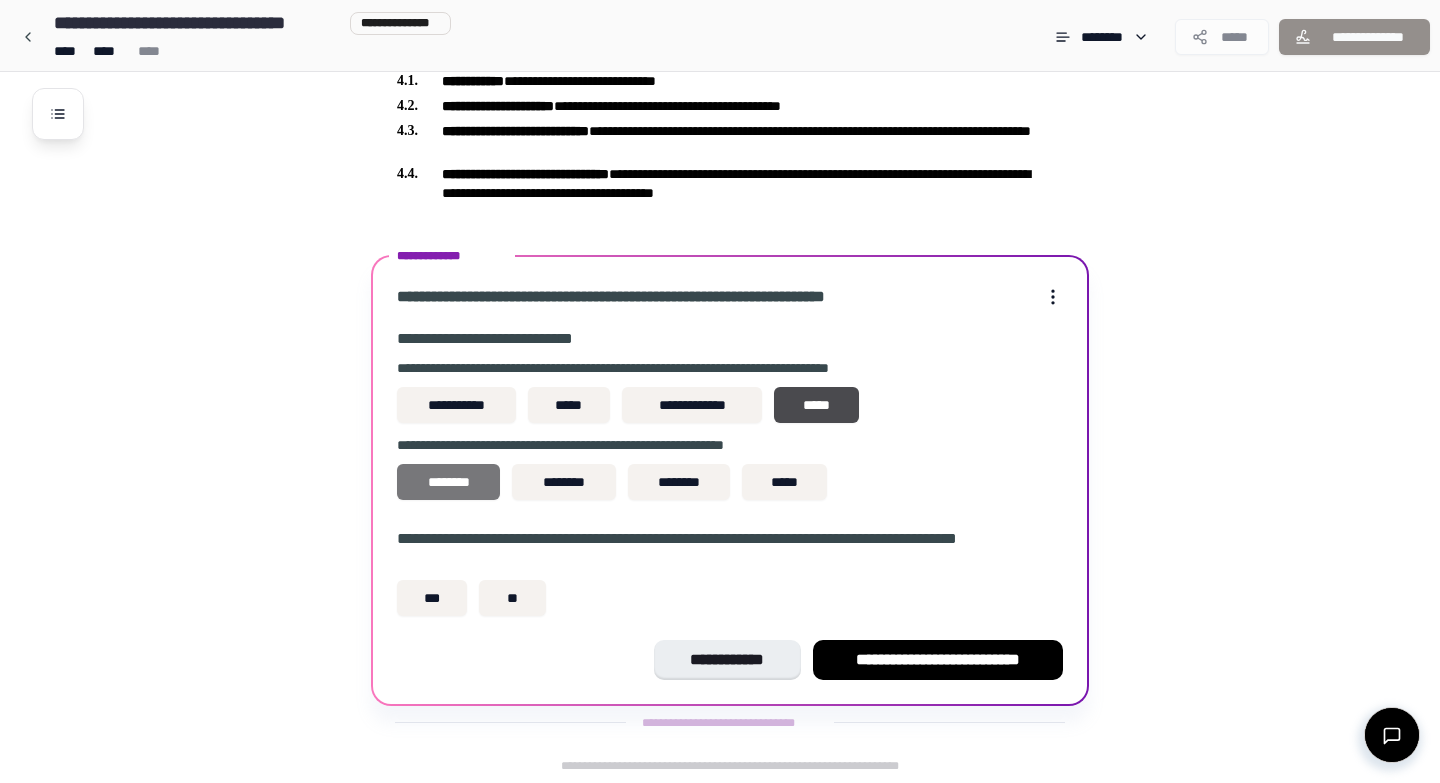 click on "********" at bounding box center [448, 482] 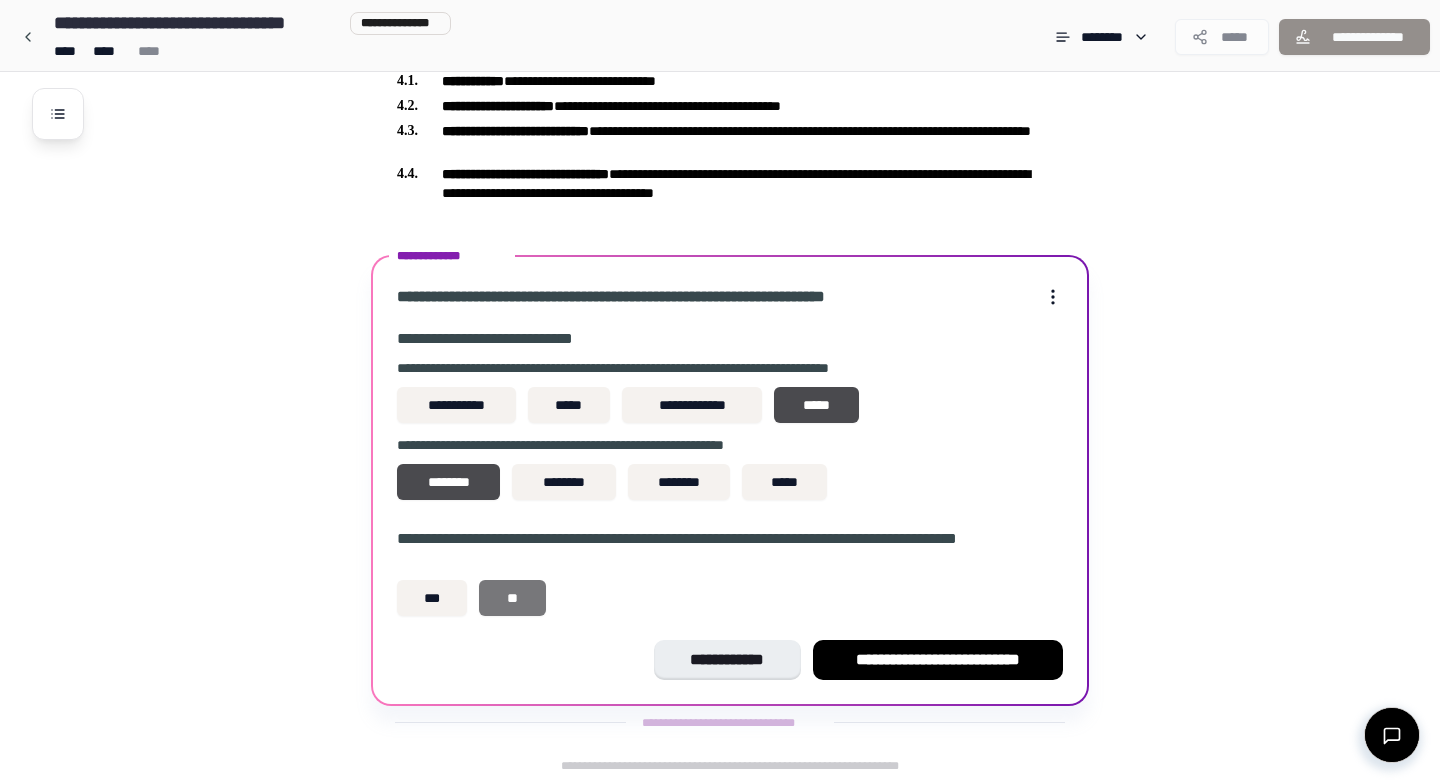 click on "**" at bounding box center [512, 598] 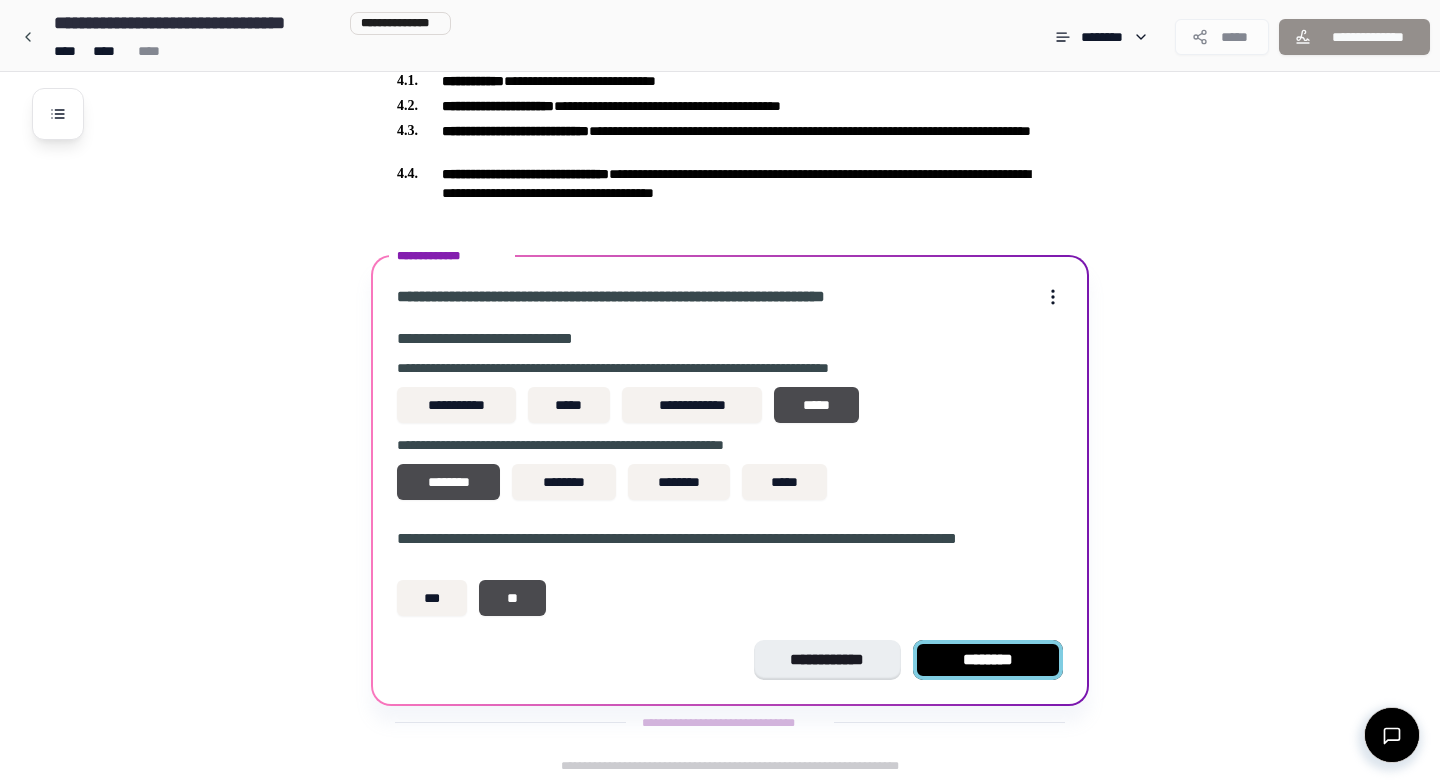 click on "********" at bounding box center [988, 660] 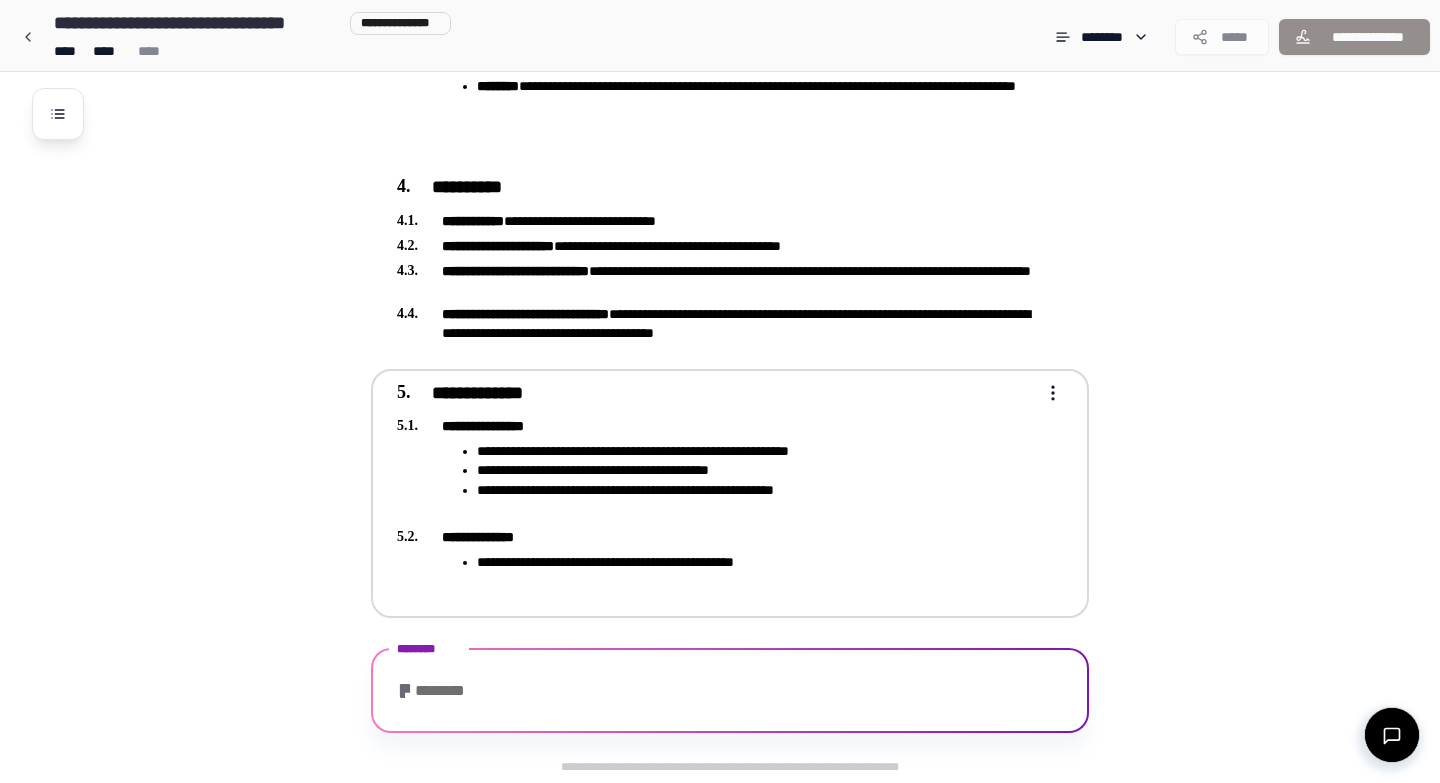 scroll, scrollTop: 1838, scrollLeft: 0, axis: vertical 